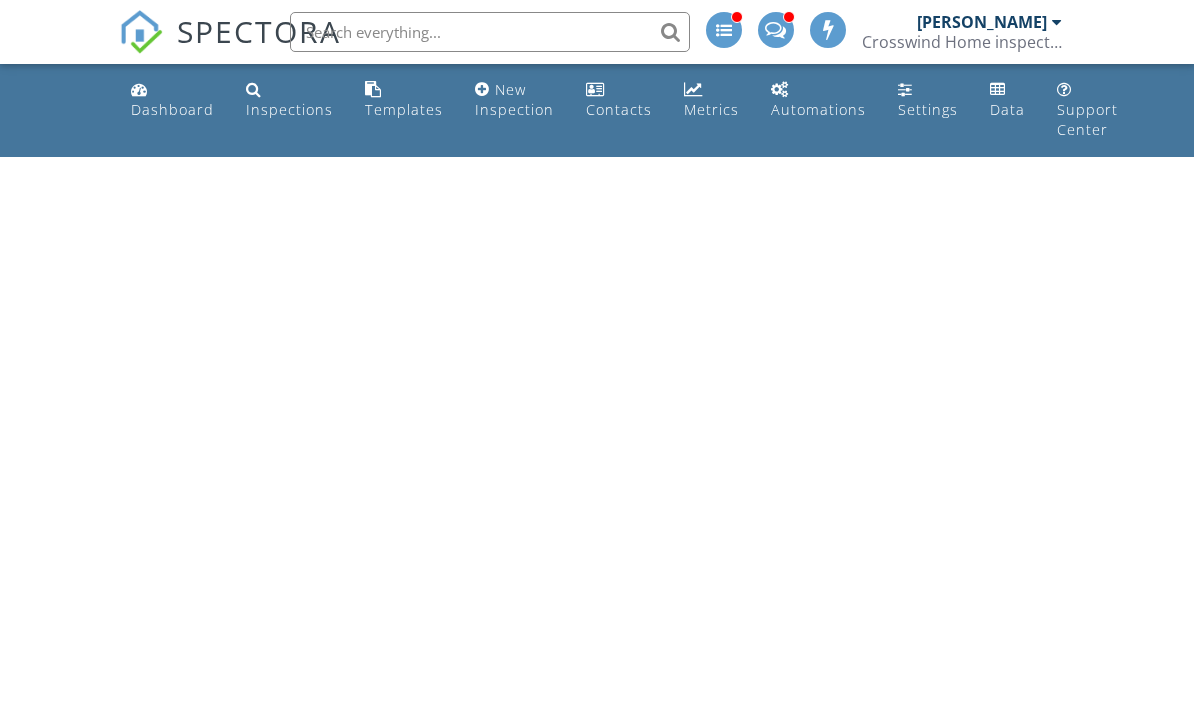 scroll, scrollTop: 0, scrollLeft: 0, axis: both 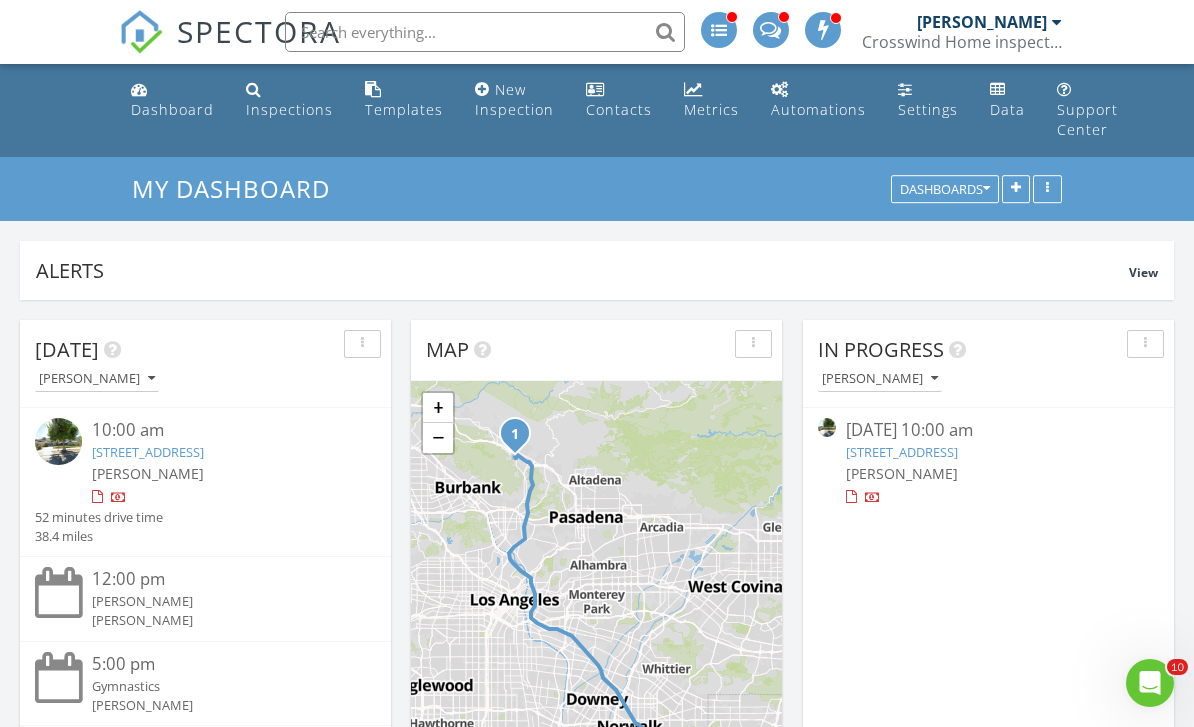 click on "Metrics" at bounding box center [711, 100] 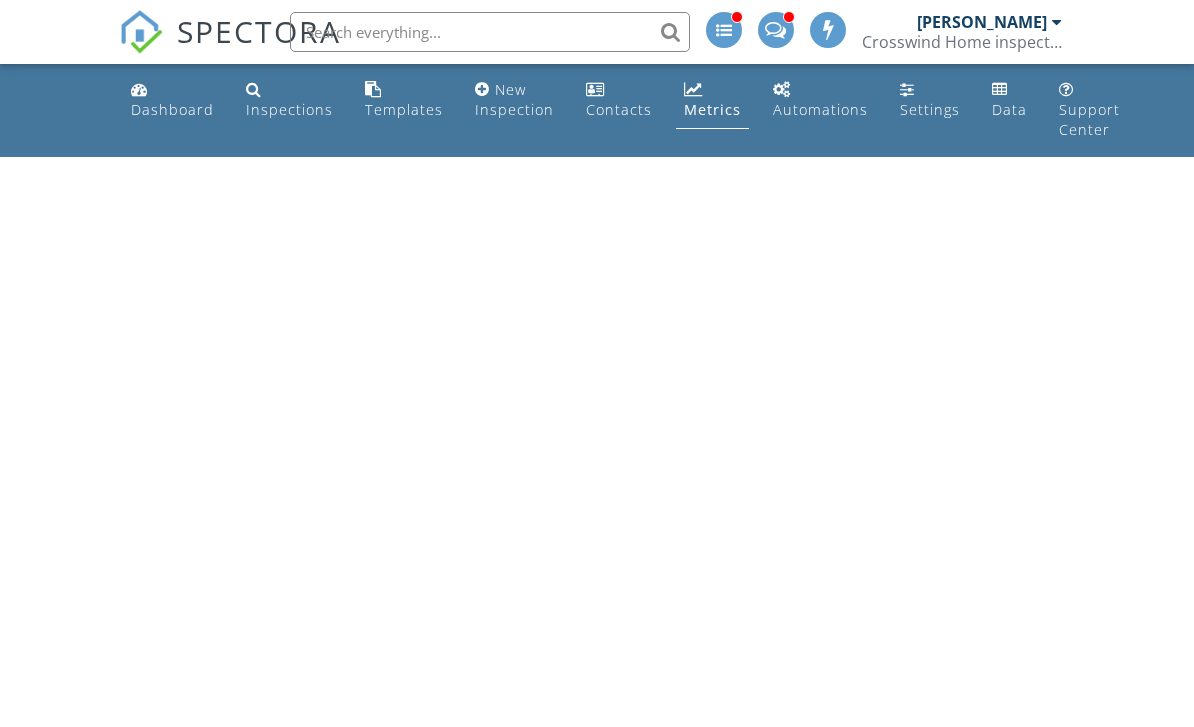 scroll, scrollTop: 0, scrollLeft: 0, axis: both 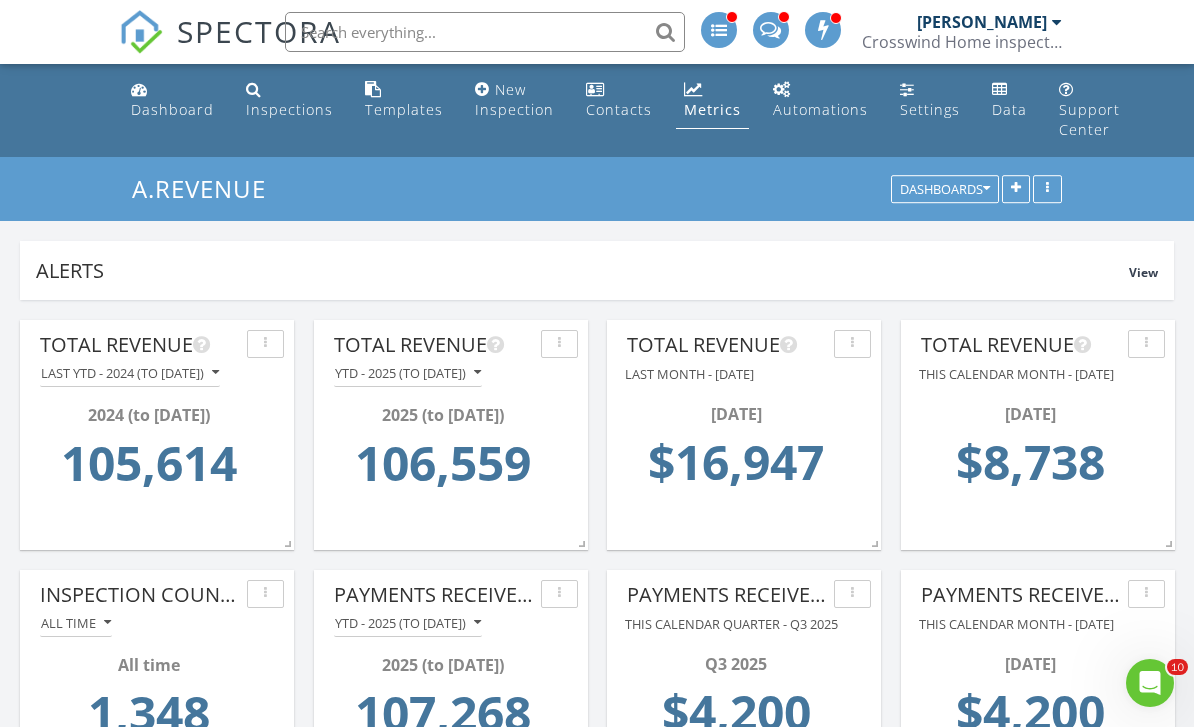 click on "Dashboard" at bounding box center (172, 109) 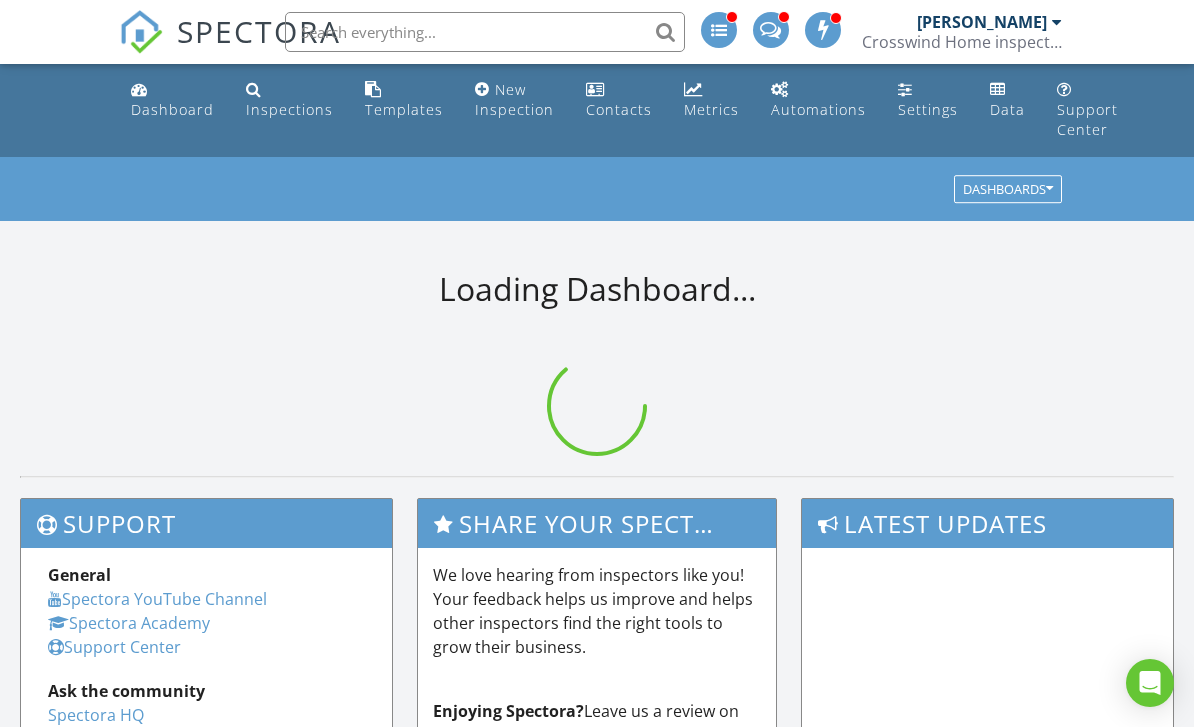 scroll, scrollTop: 0, scrollLeft: 0, axis: both 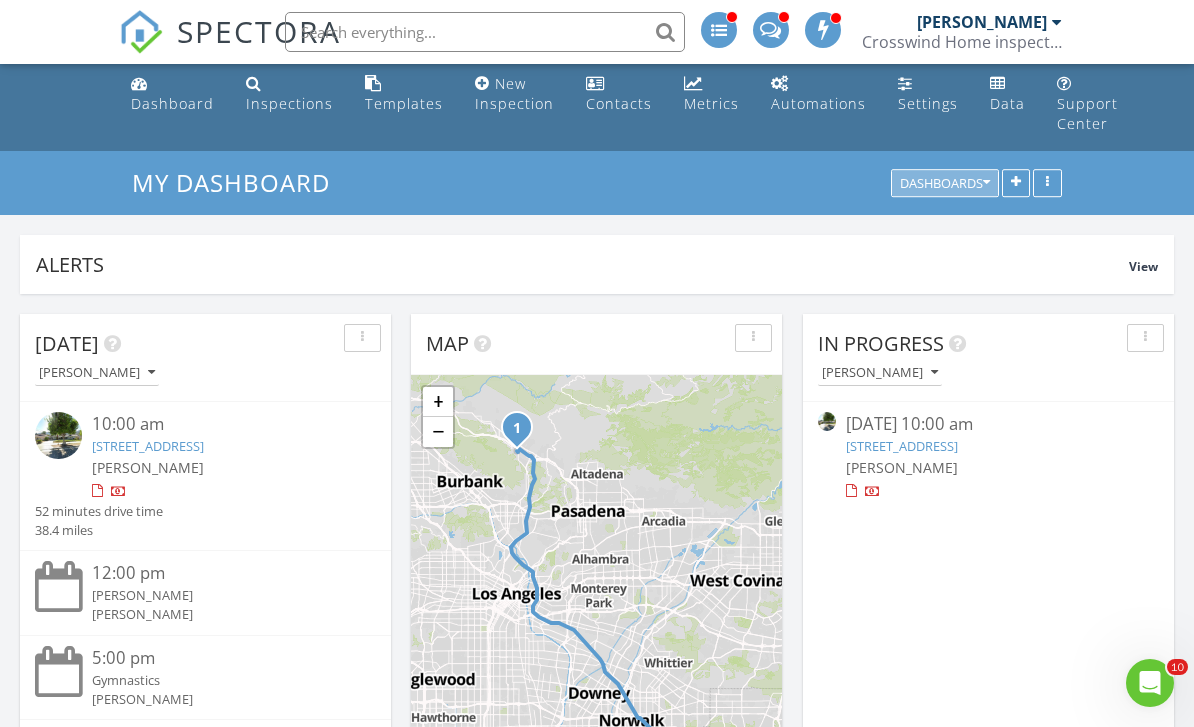 click on "Dashboards" at bounding box center [945, 184] 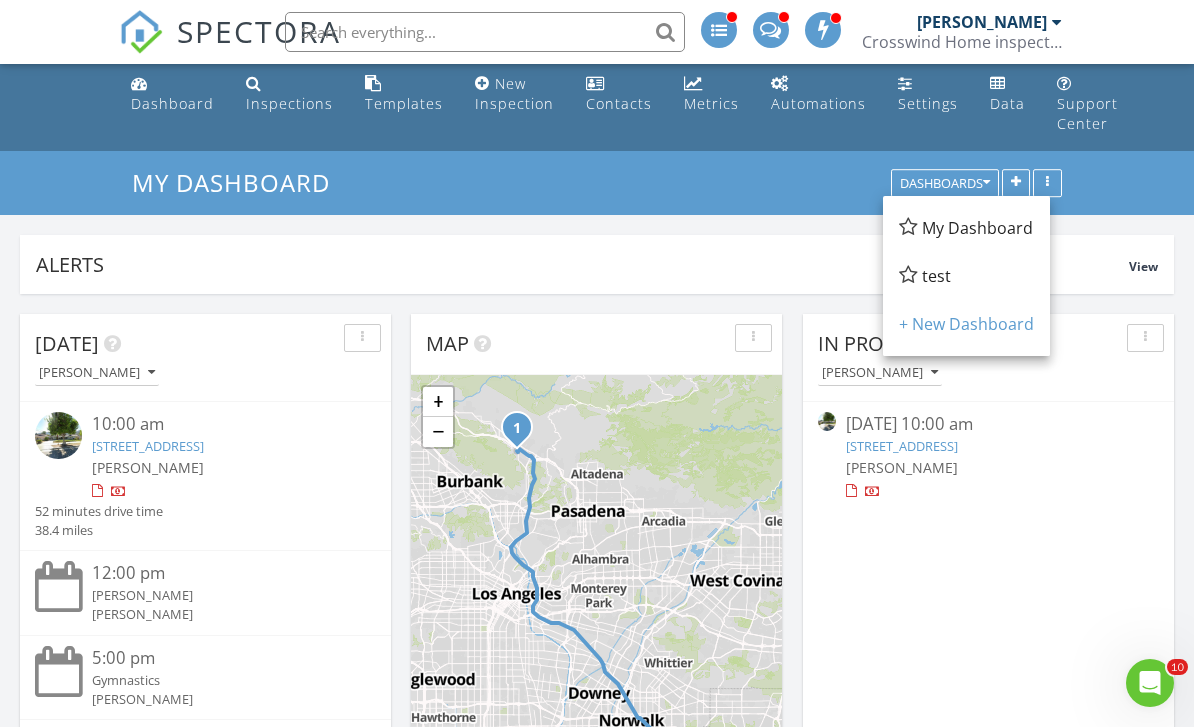 click on "My Dashboard
Dashboards" at bounding box center [597, 183] 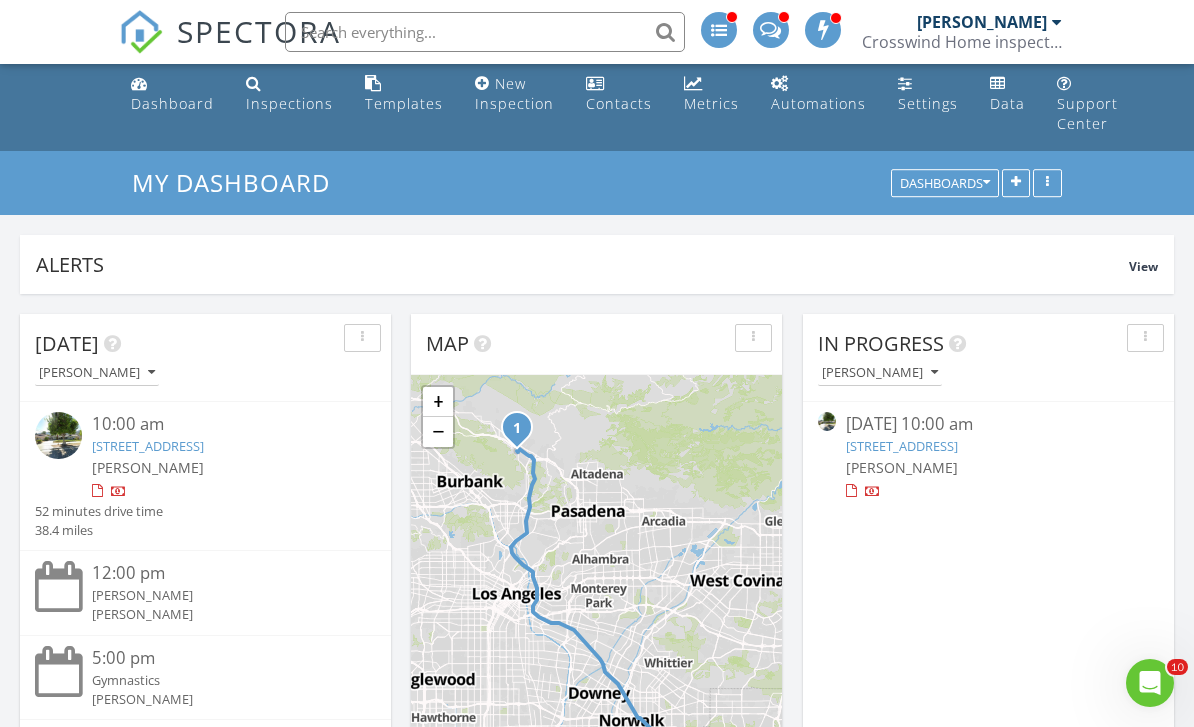 click on "Metrics" at bounding box center (711, 103) 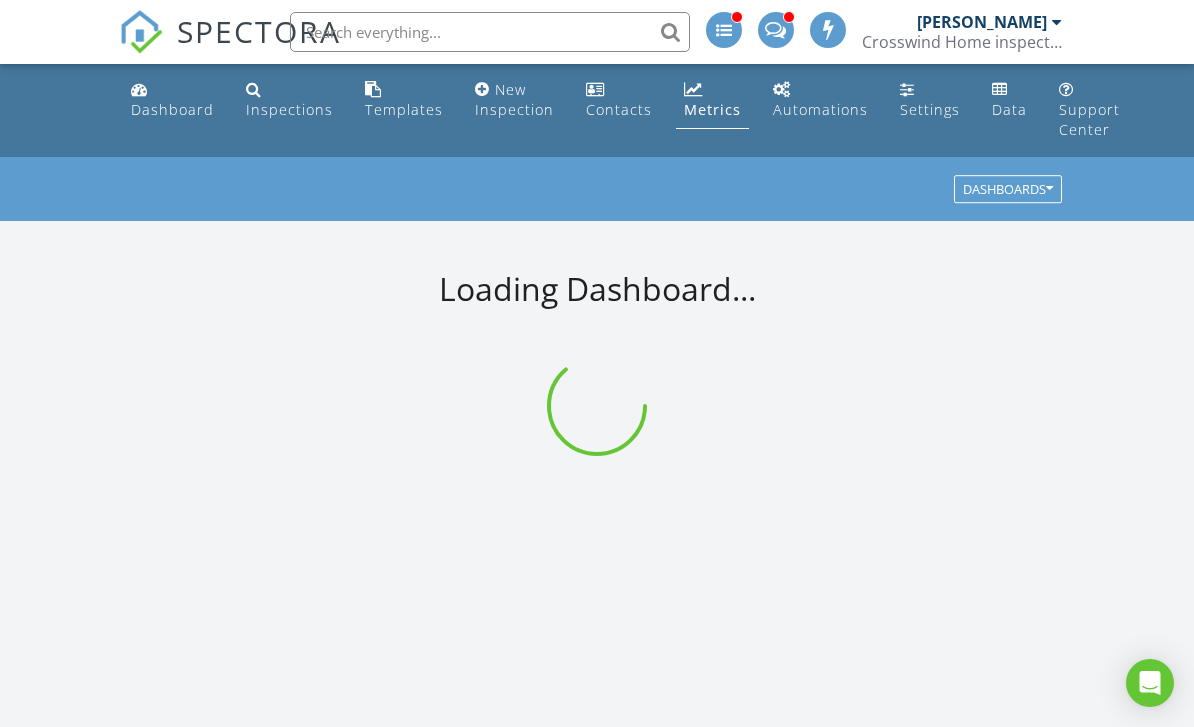 scroll, scrollTop: 0, scrollLeft: 0, axis: both 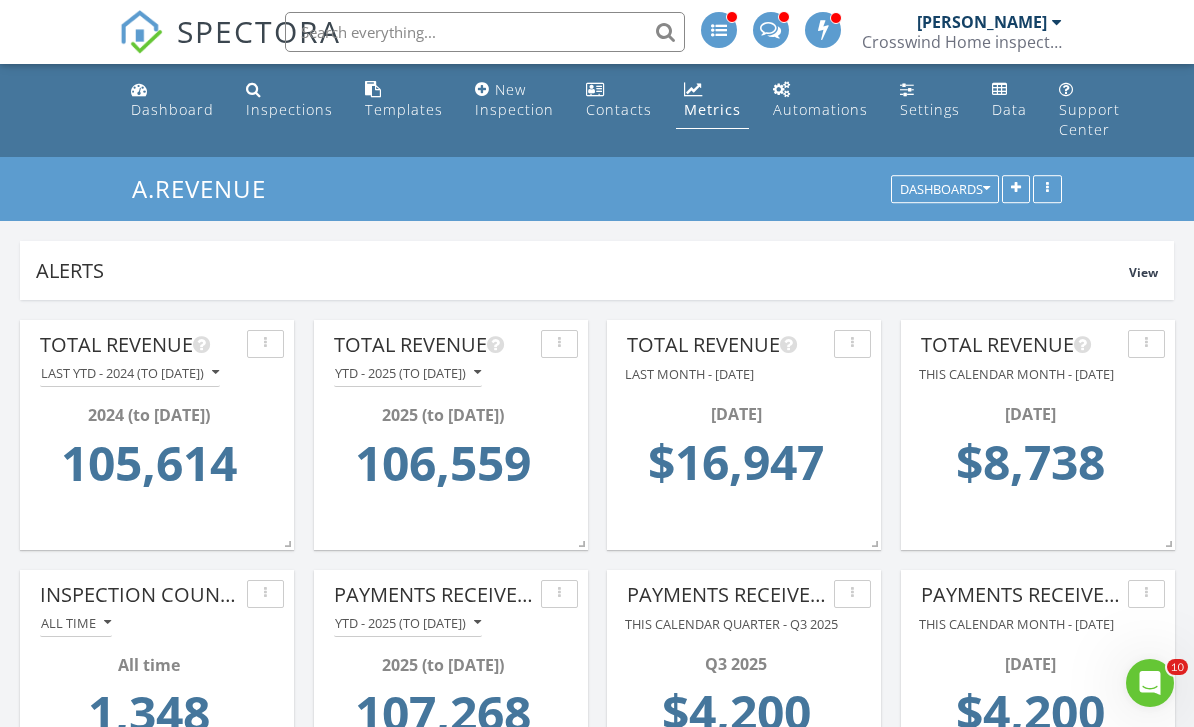 click on "Dashboard" at bounding box center (172, 109) 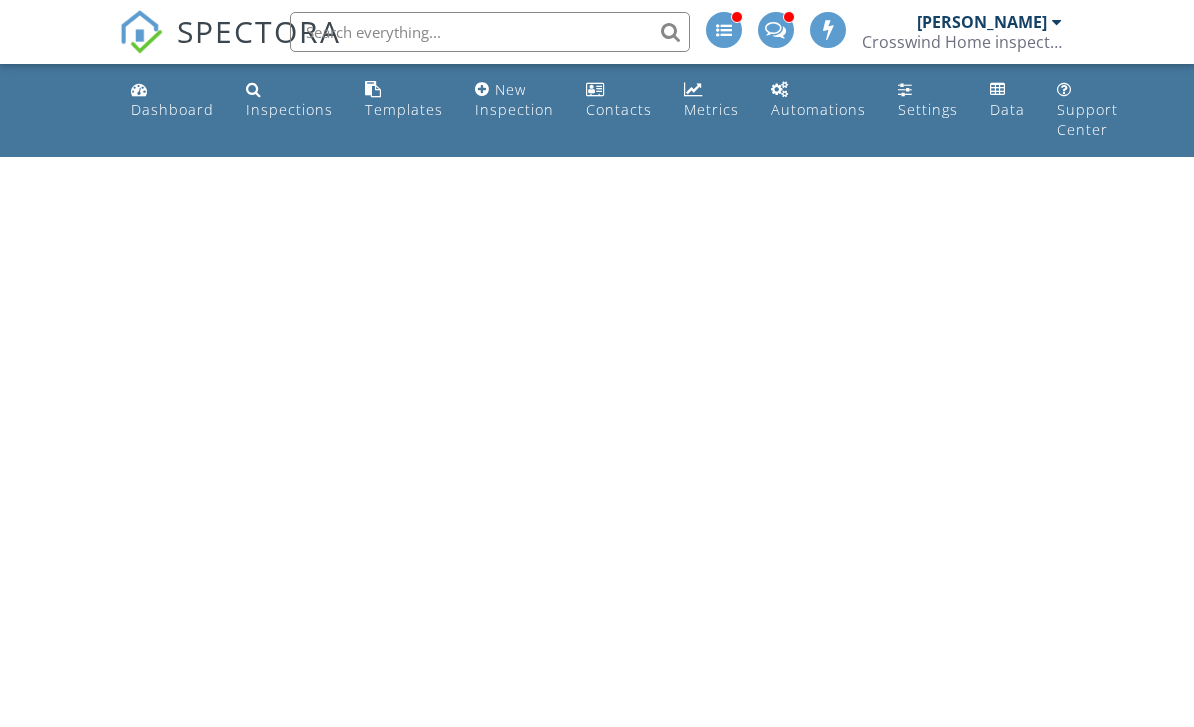 scroll, scrollTop: 0, scrollLeft: 0, axis: both 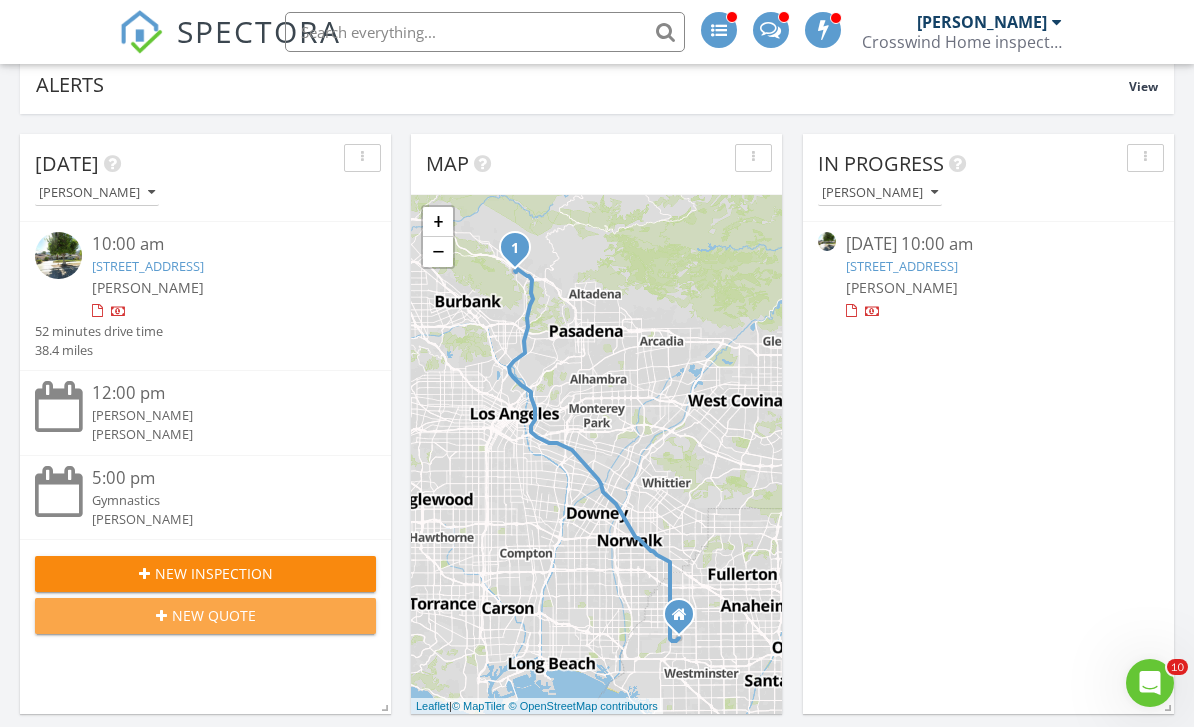 click on "New Quote" at bounding box center (205, 615) 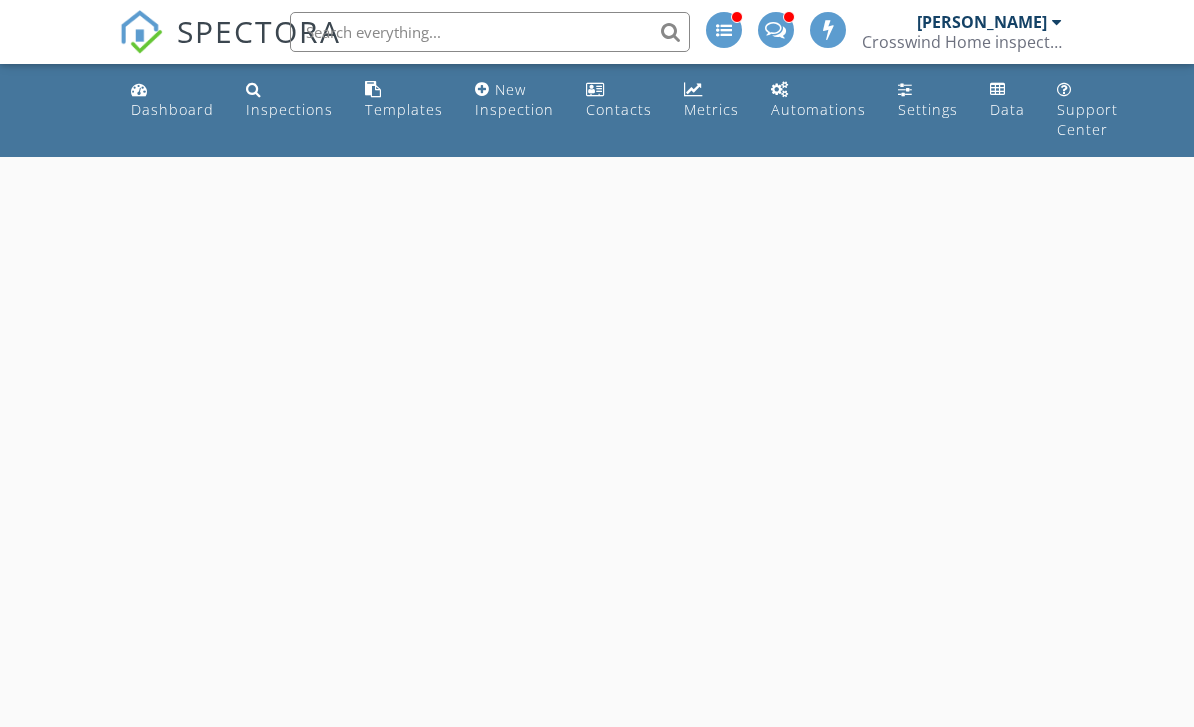 scroll, scrollTop: 0, scrollLeft: 0, axis: both 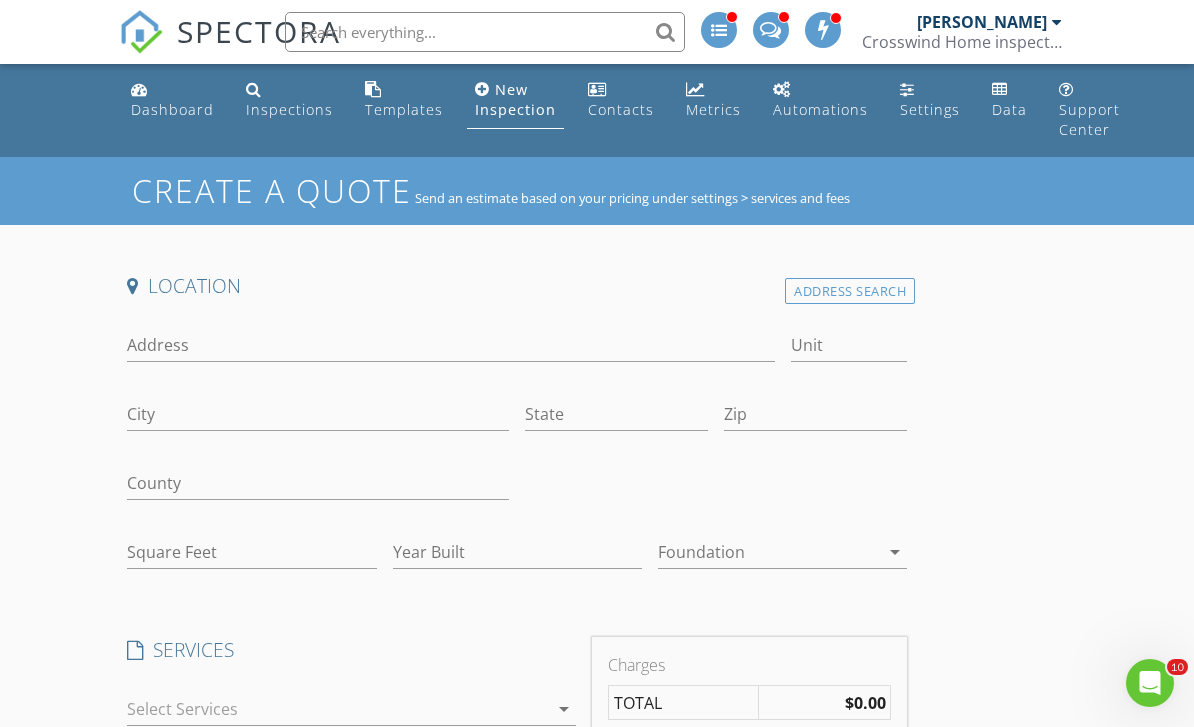 click on "Address Search" at bounding box center [850, 291] 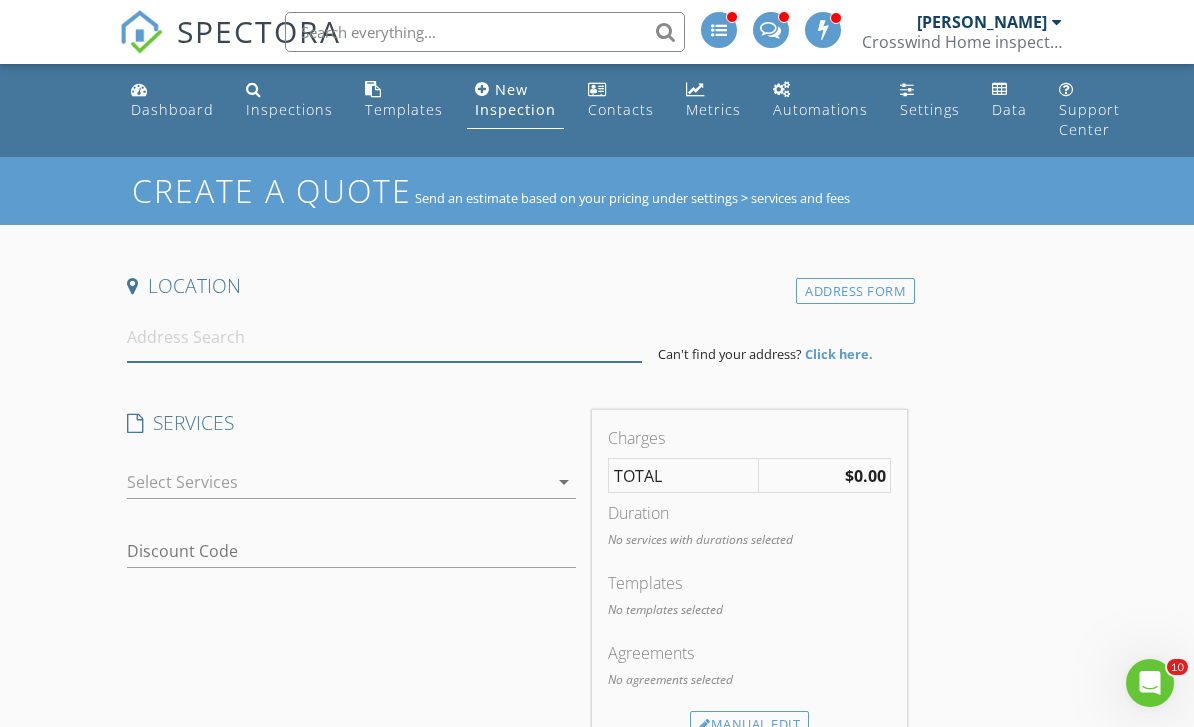 click at bounding box center [384, 337] 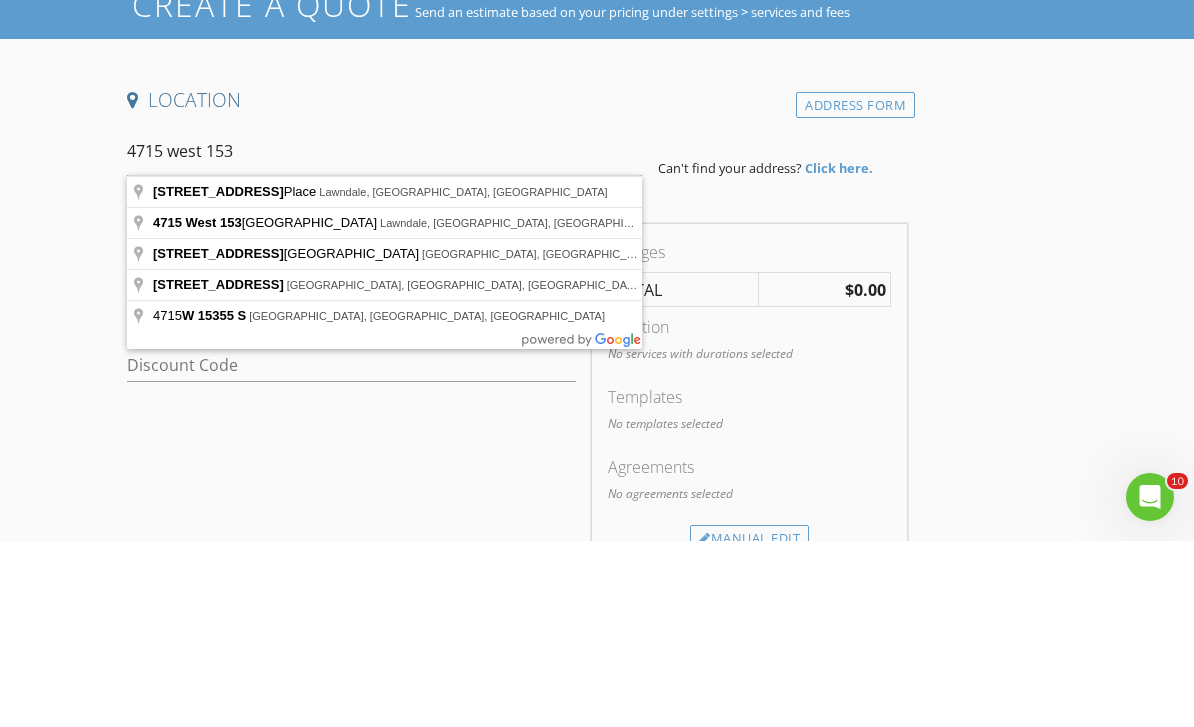 type on "[STREET_ADDRESS]" 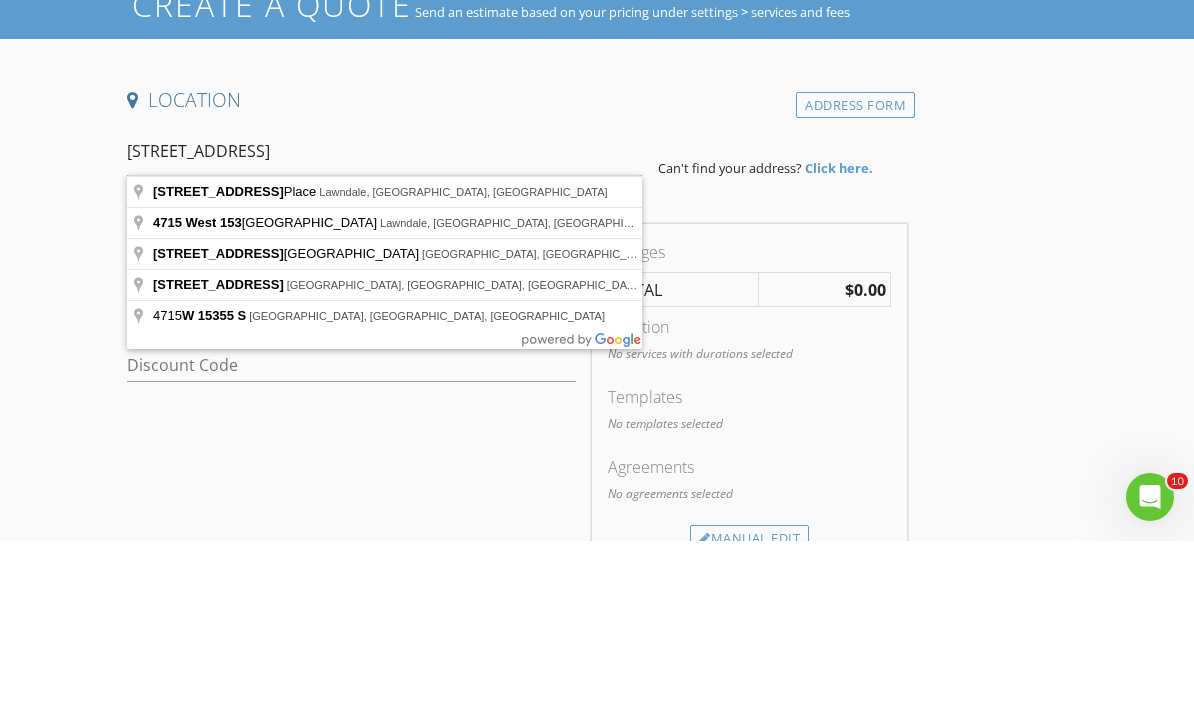 scroll, scrollTop: 186, scrollLeft: 0, axis: vertical 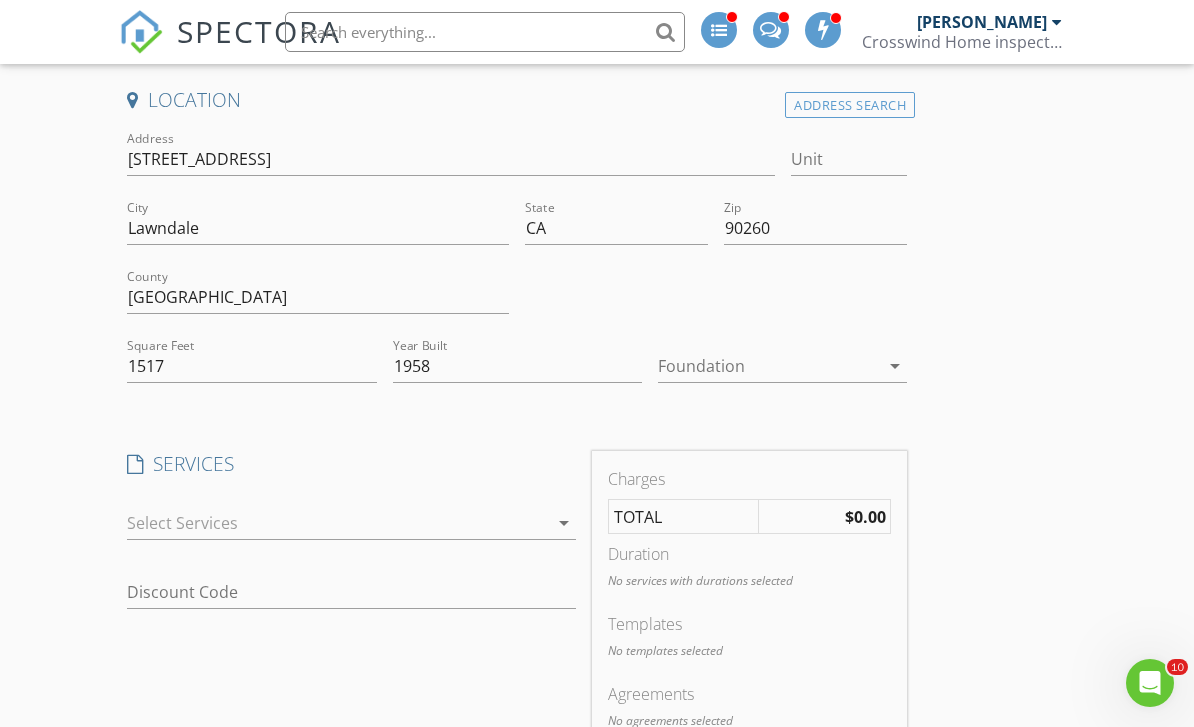 click on "Create a Quote   Send an estimate based on your pricing under settings > services and
fees
Location
Address Search       Address [STREET_ADDRESS][US_STATE]     Square Feet 1517   Year Built 1958   Foundation arrow_drop_down
SERVICES
check_box_outline_blank   Residential  inspection   check_box_outline_blank   Condo Inspection   General physical inspection for a condominium. check_box_outline_blank   Pre-Listing Inspection   An inspection performed prior to listing a home for sale to discover any defects. check_box_outline_blank   Multiunit Inspection   check_box_outline_blank   Commercial Inspection   Inspection for commercial properties check_box_outline_blank   Stand alone Sewer Lateral Inspection   check_box_outline_blank   Storm Damage inspection   Inspection to identify and document damage to a structure or dwelling check_box_outline_blank   Stand alone  Mold Testing" at bounding box center (597, 692) 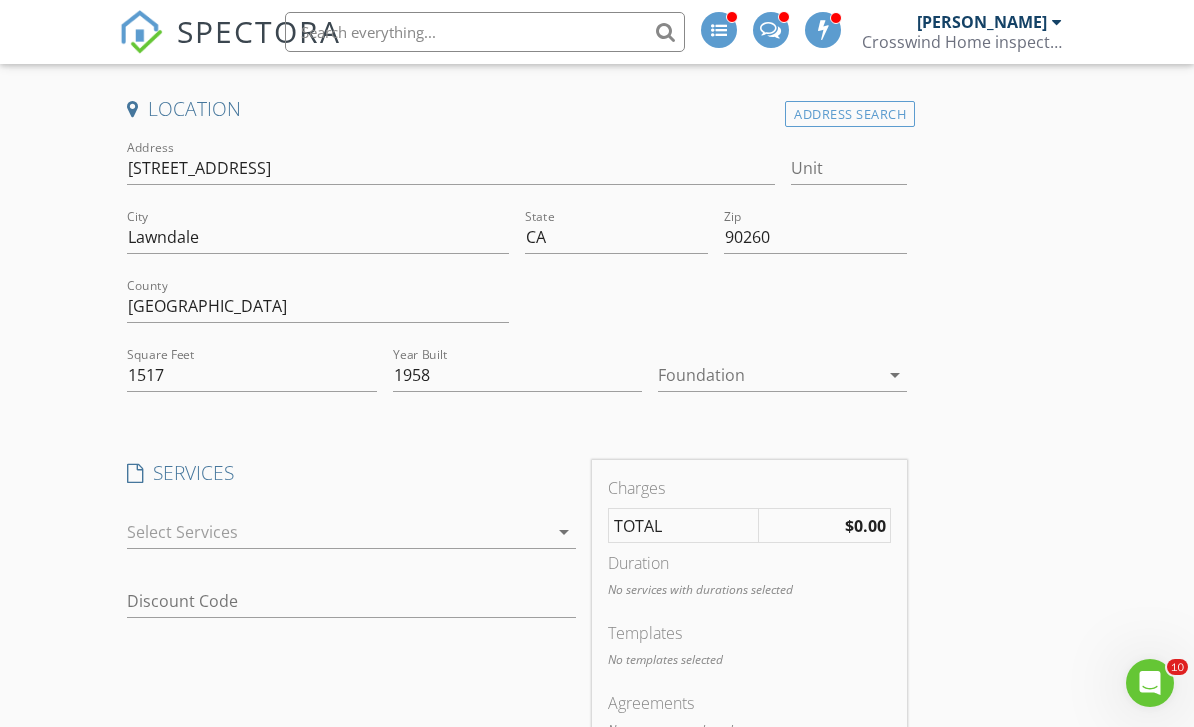scroll, scrollTop: 232, scrollLeft: 0, axis: vertical 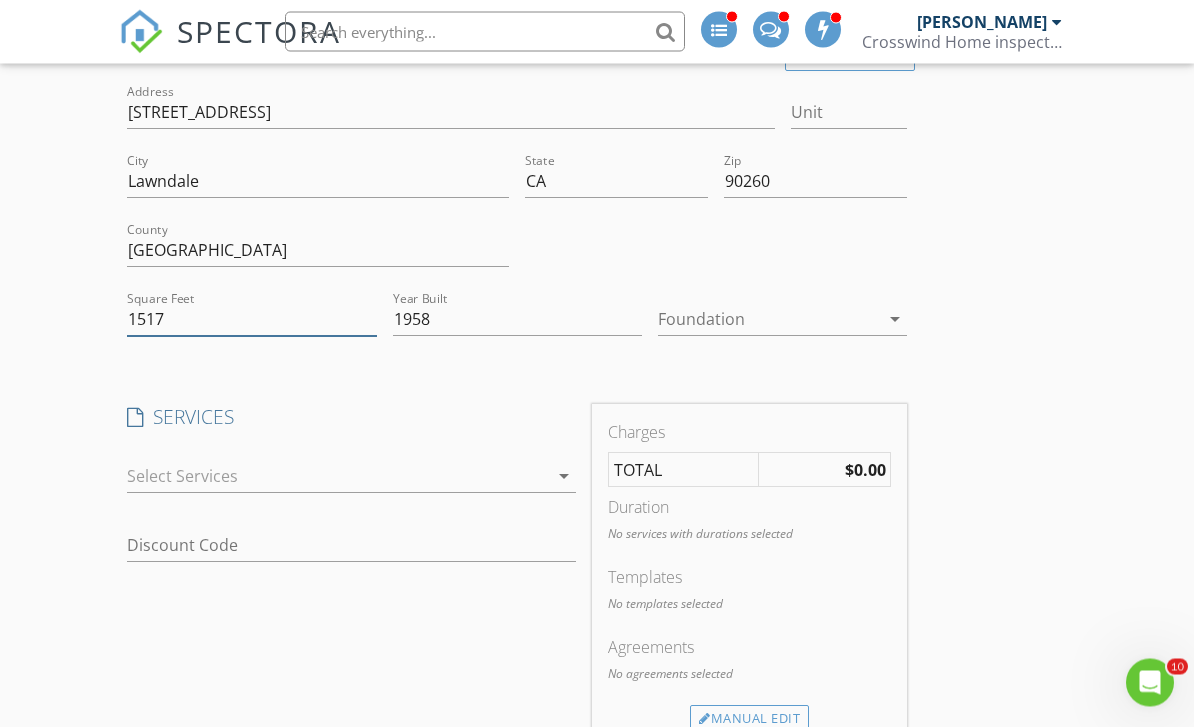 click on "1517" at bounding box center (251, 320) 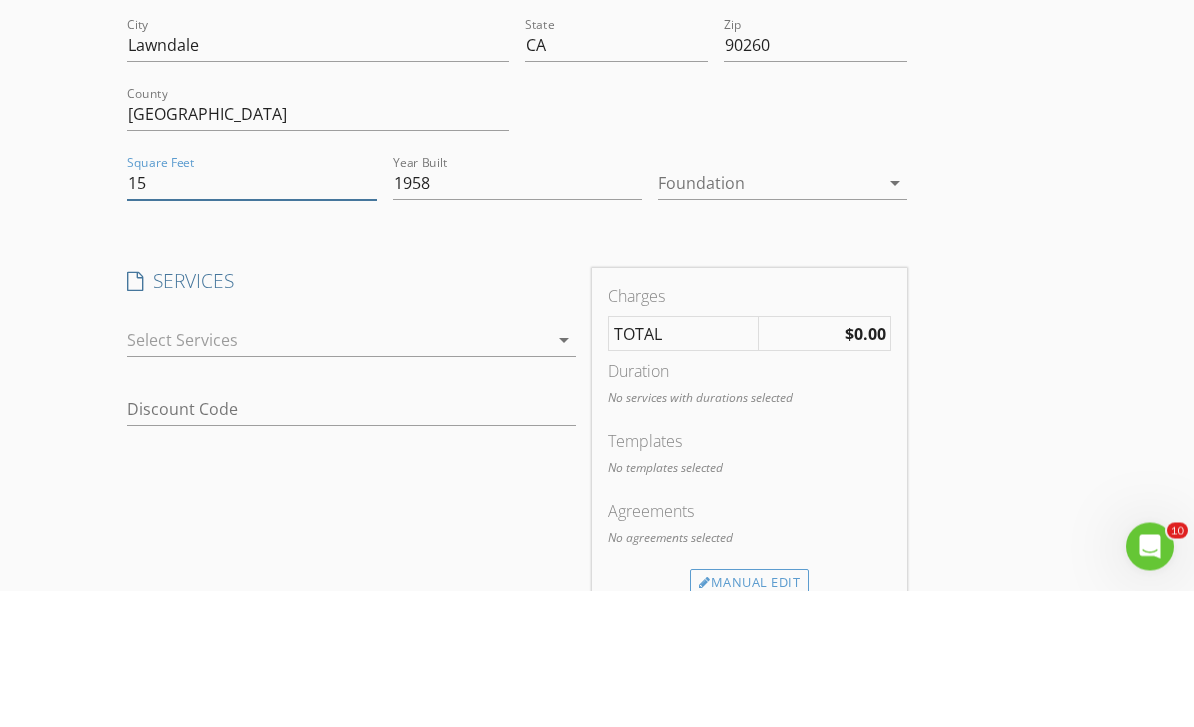 type on "1" 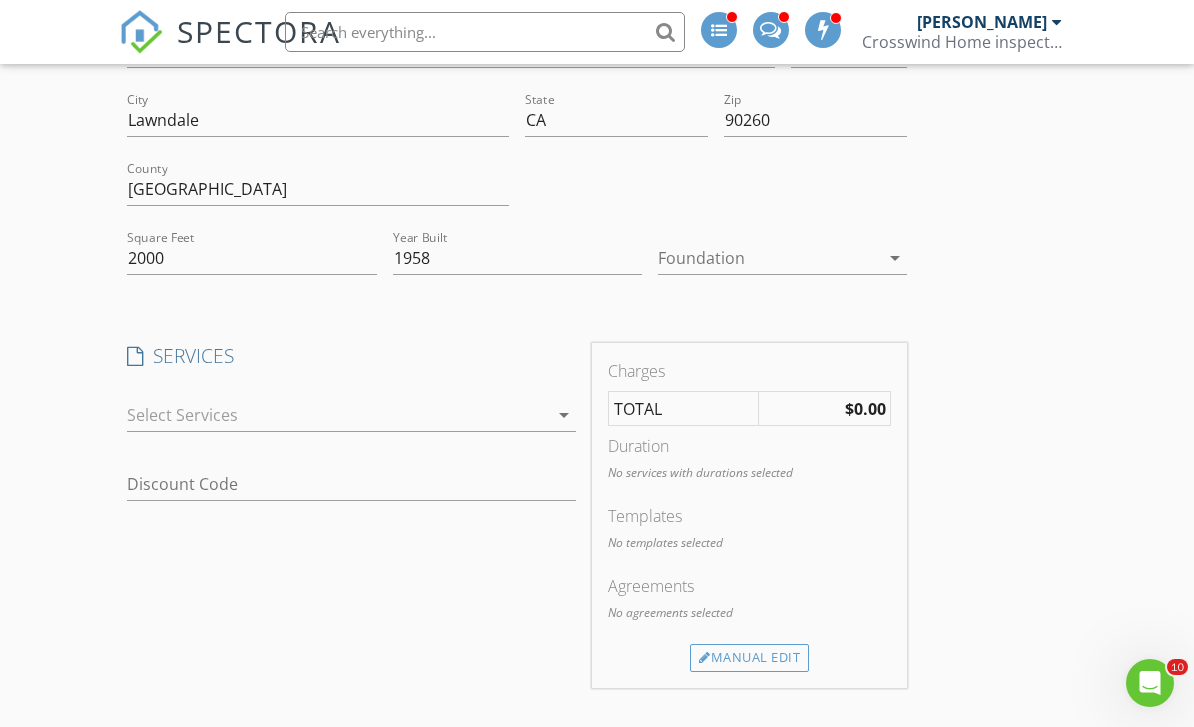 scroll, scrollTop: 206, scrollLeft: 0, axis: vertical 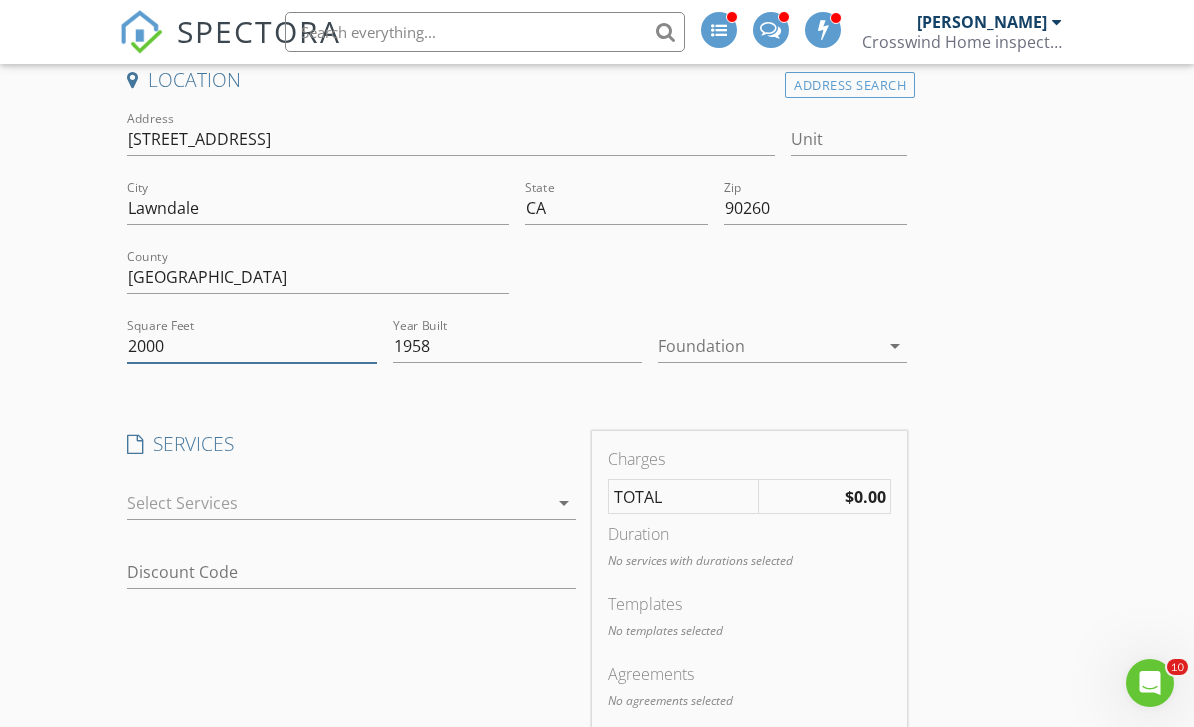 type on "2000" 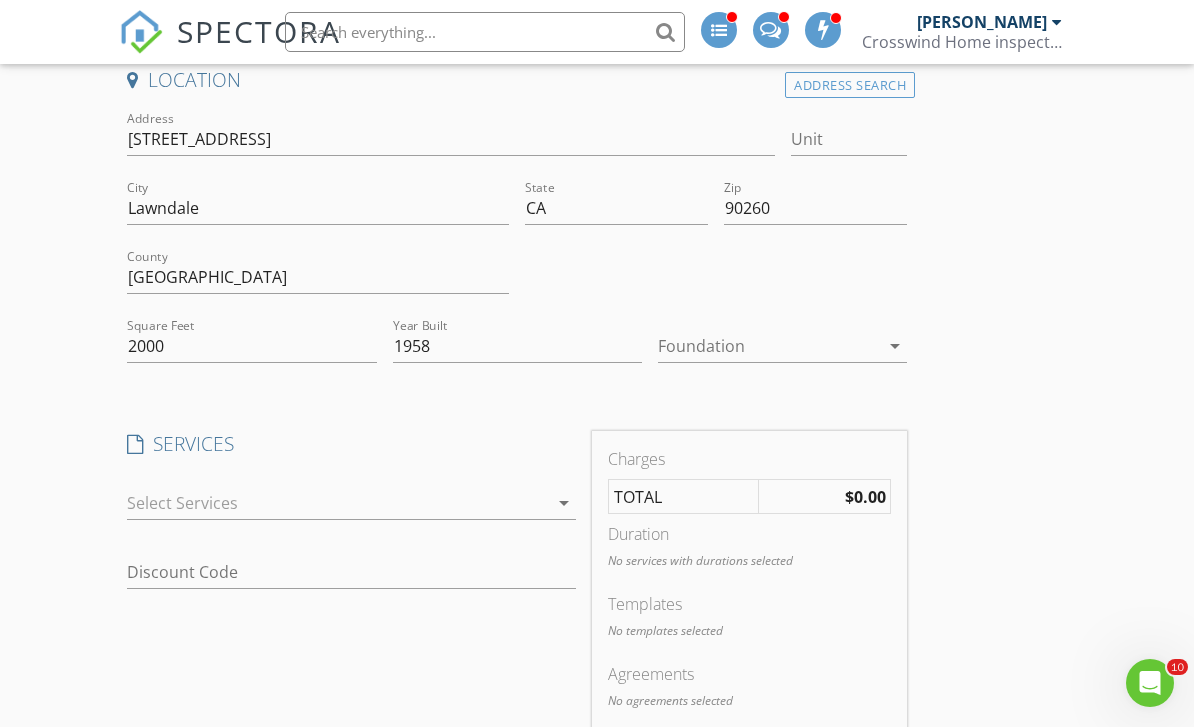 click on "arrow_drop_down" at bounding box center [351, 503] 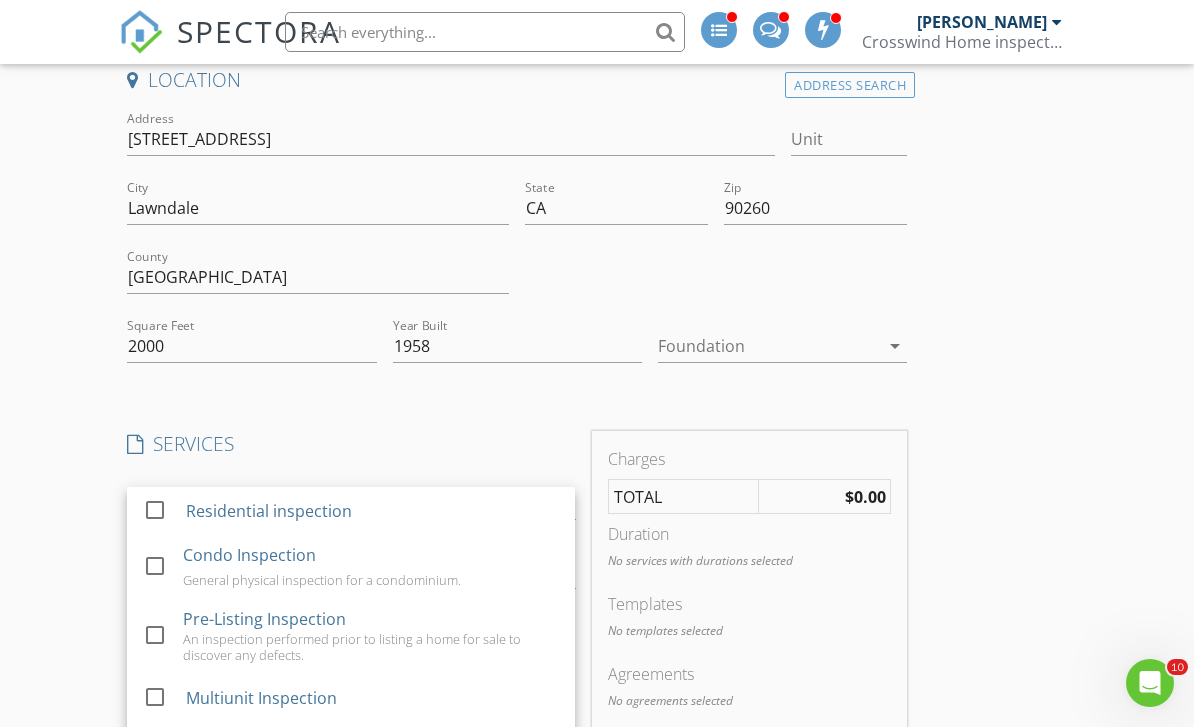 click at bounding box center [155, 510] 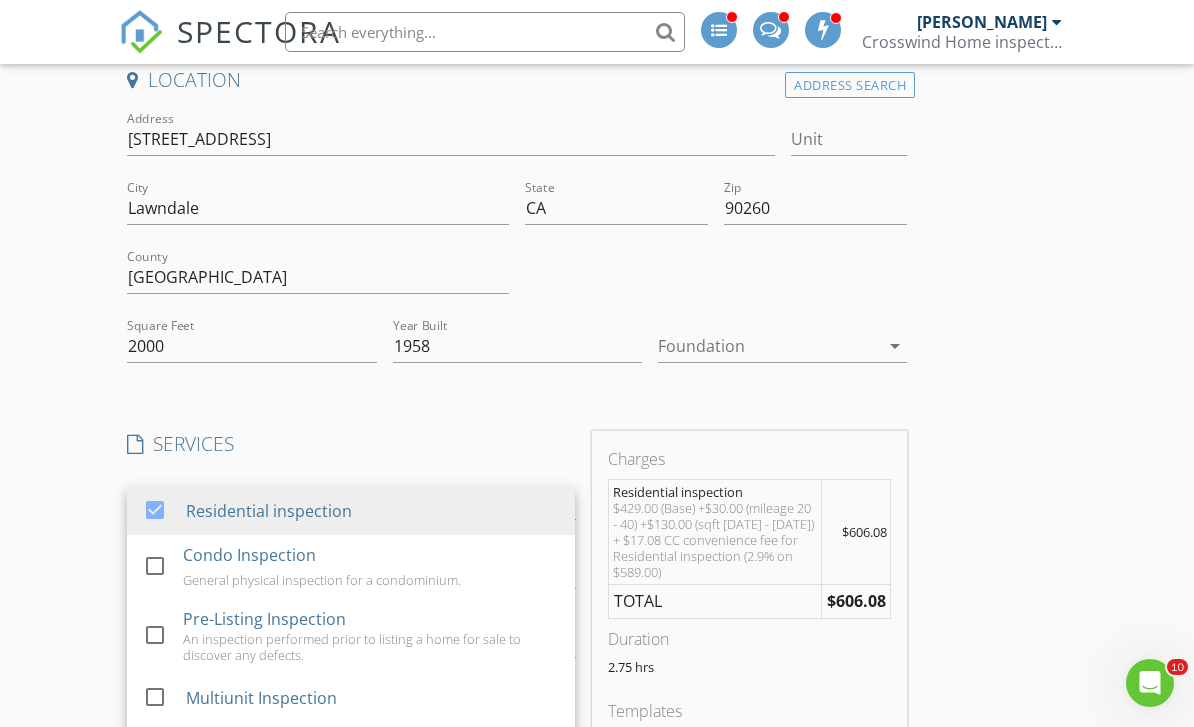 click on "Location
Address Search       Address [STREET_ADDRESS][US_STATE]   County [GEOGRAPHIC_DATA]     Square Feet 2000   Year Built 1958   Foundation arrow_drop_down
SERVICES
check_box   Residential  inspection   check_box_outline_blank   Condo Inspection   General physical inspection for a condominium. check_box_outline_blank   Pre-Listing Inspection   An inspection performed prior to listing a home for sale to discover any defects. check_box_outline_blank   Multiunit Inspection   check_box_outline_blank   Commercial Inspection   Inspection for commercial properties check_box_outline_blank   Stand alone Sewer Lateral Inspection   check_box_outline_blank   Storm Damage inspection   Inspection to identify and document damage to a structure or dwelling check_box_outline_blank   Stand alone  Mold Testing   Mold testing with a limited visual inspection check_box_outline_blank   Stand alone Focused Mold Inspection             Mold test" at bounding box center [596, 746] 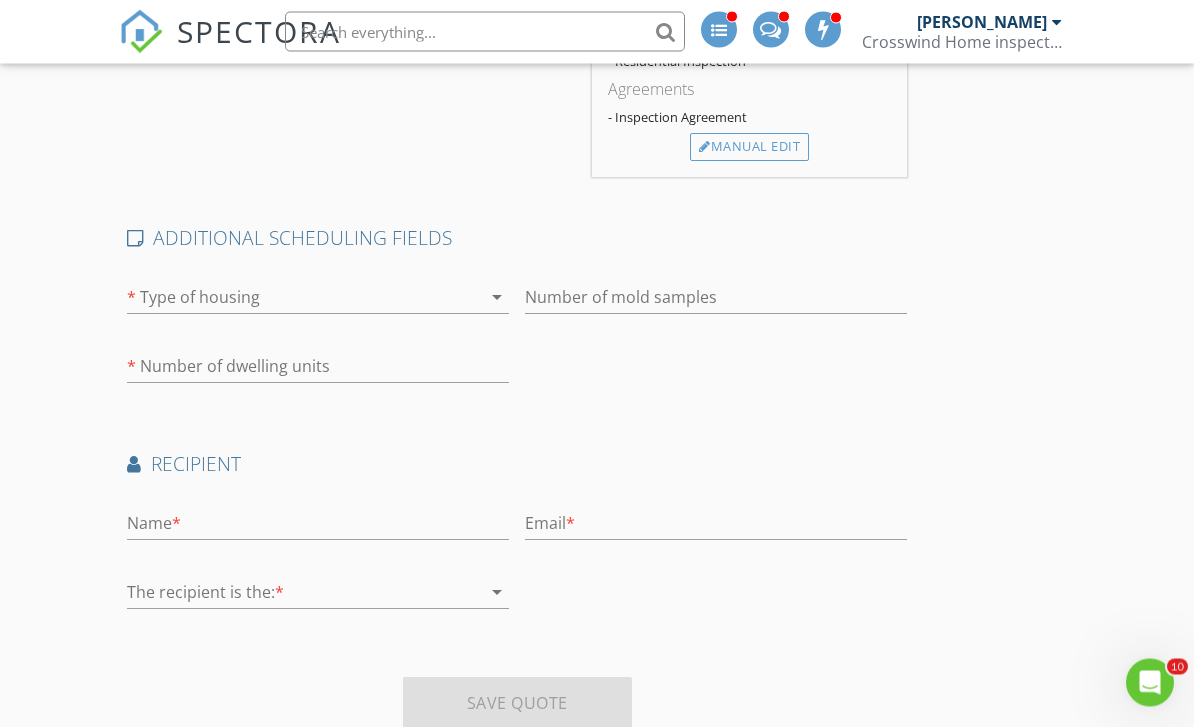 scroll, scrollTop: 900, scrollLeft: 0, axis: vertical 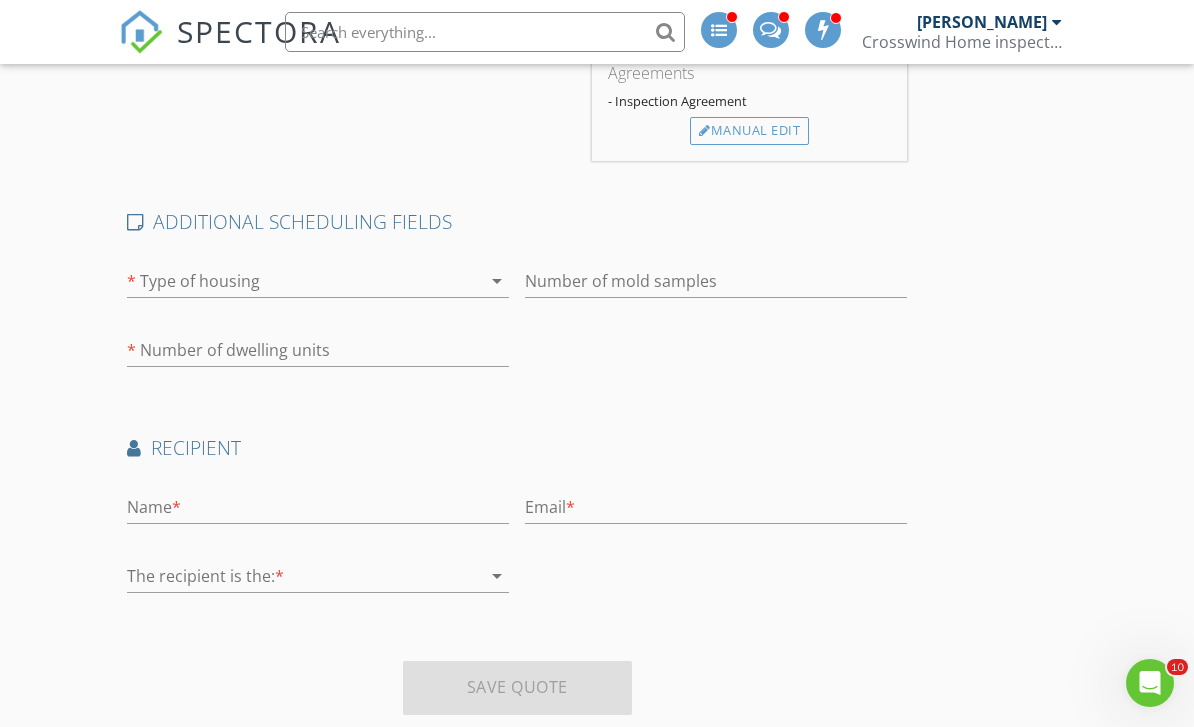 click at bounding box center [318, 312] 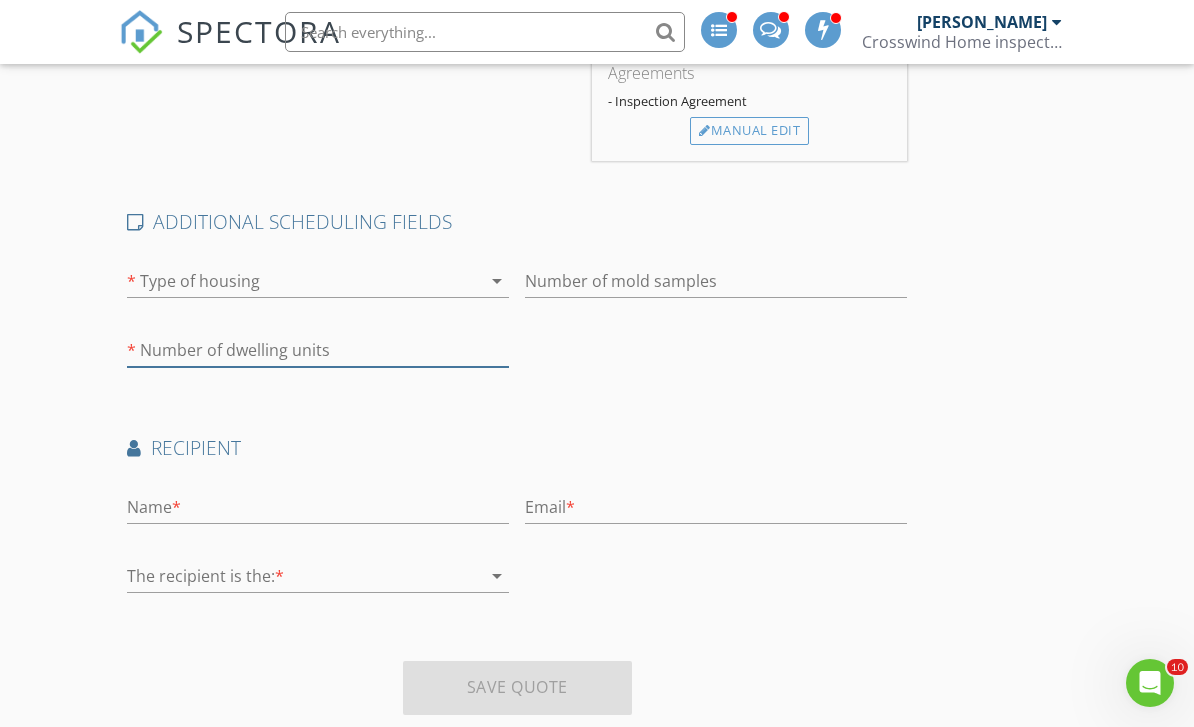 click at bounding box center (318, 350) 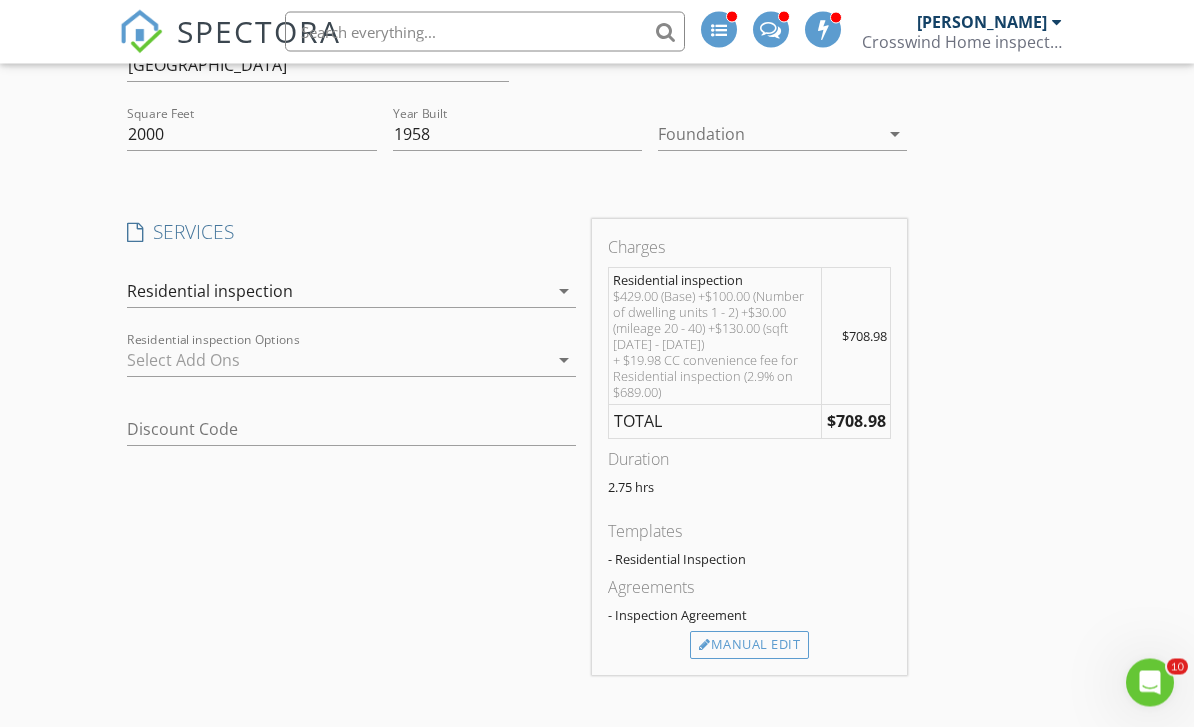 scroll, scrollTop: 420, scrollLeft: 0, axis: vertical 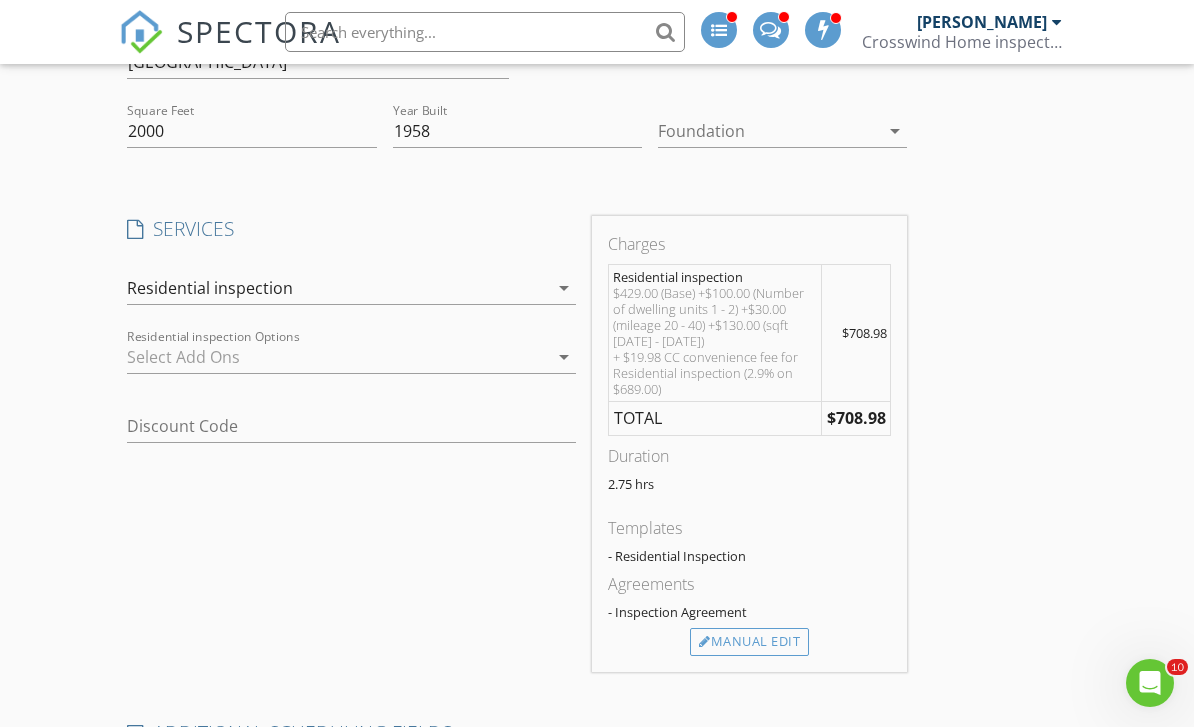 type on "2" 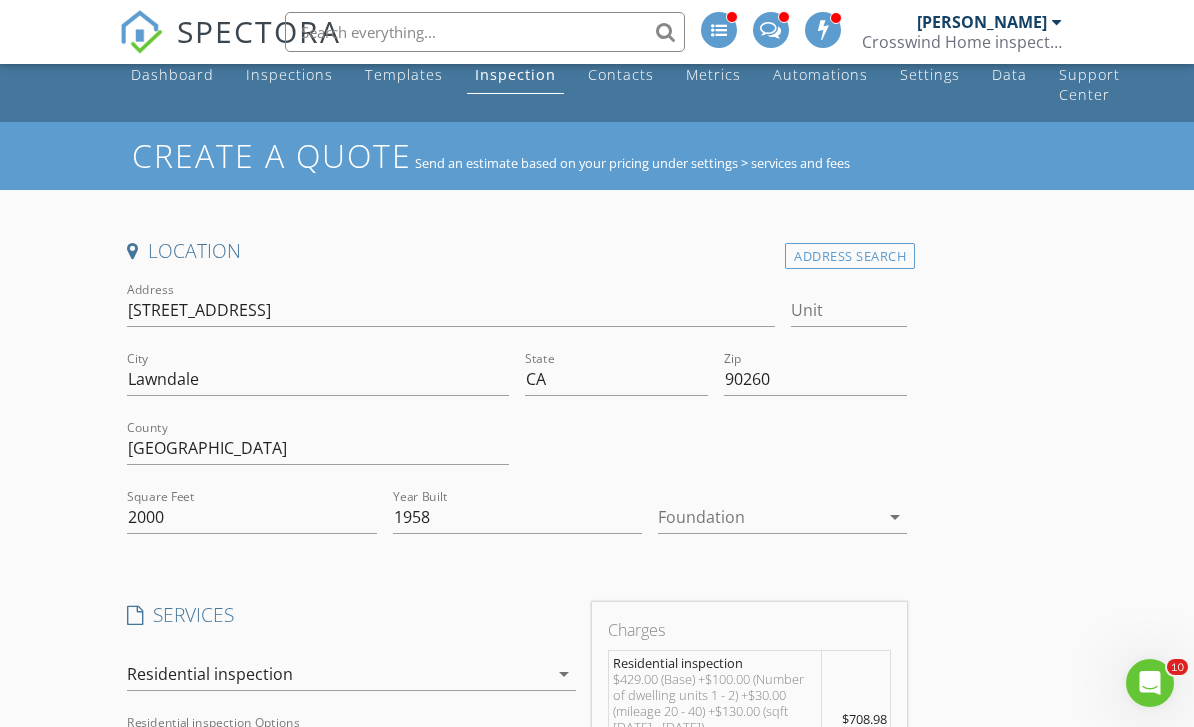 scroll, scrollTop: 0, scrollLeft: 0, axis: both 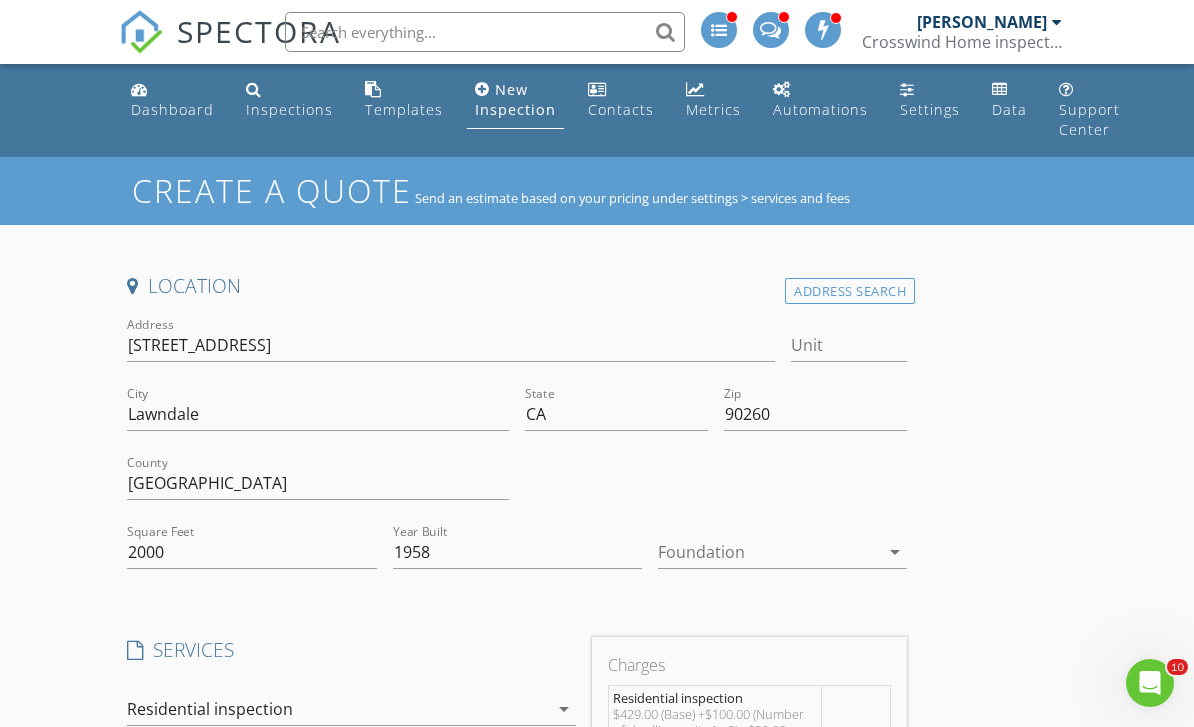 click on "Dashboard" at bounding box center [172, 109] 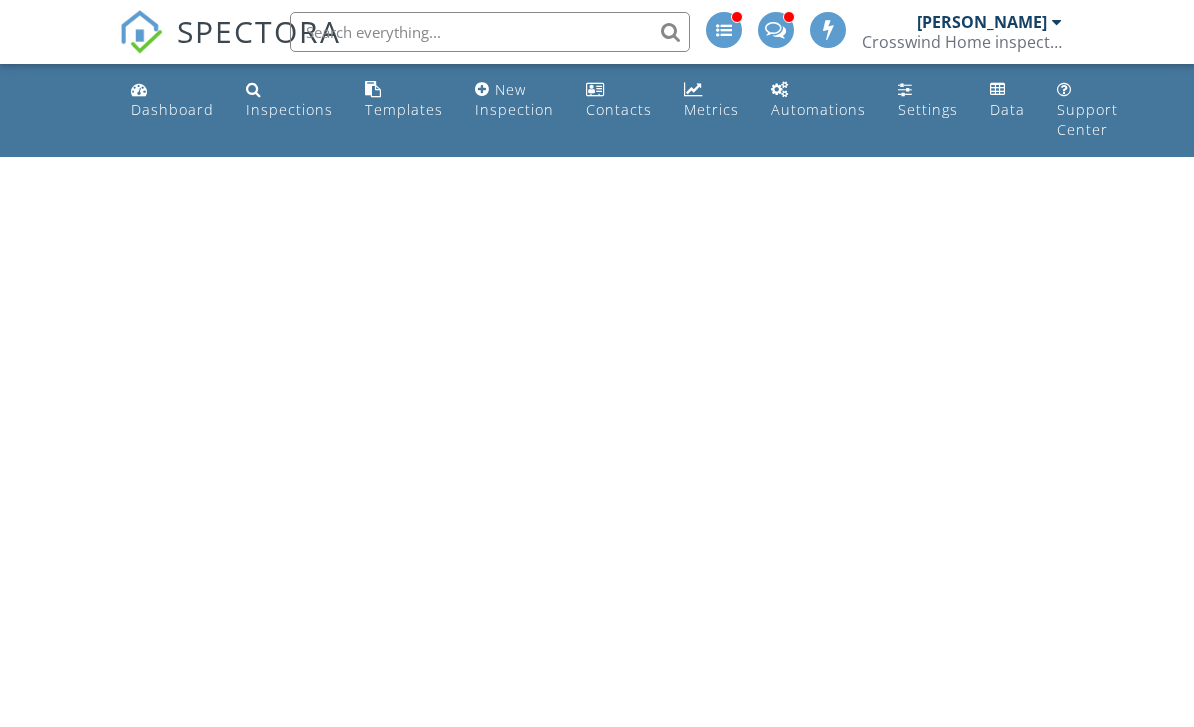 scroll, scrollTop: 0, scrollLeft: 0, axis: both 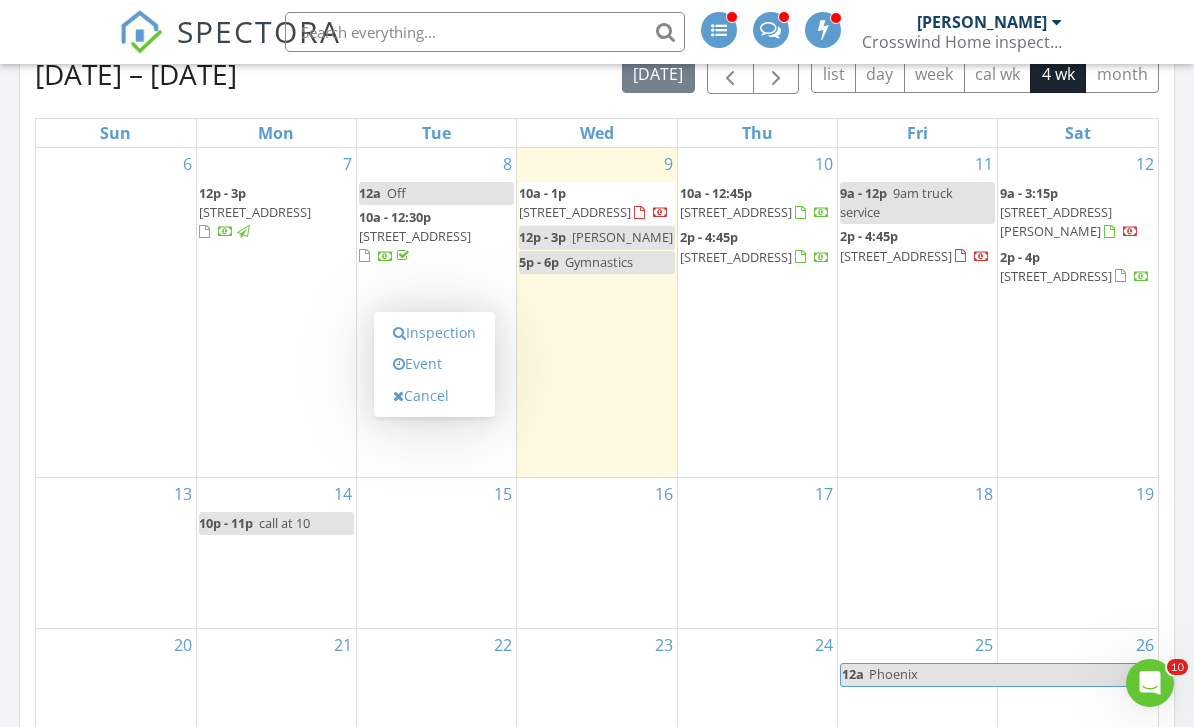click on "Event" at bounding box center [434, 364] 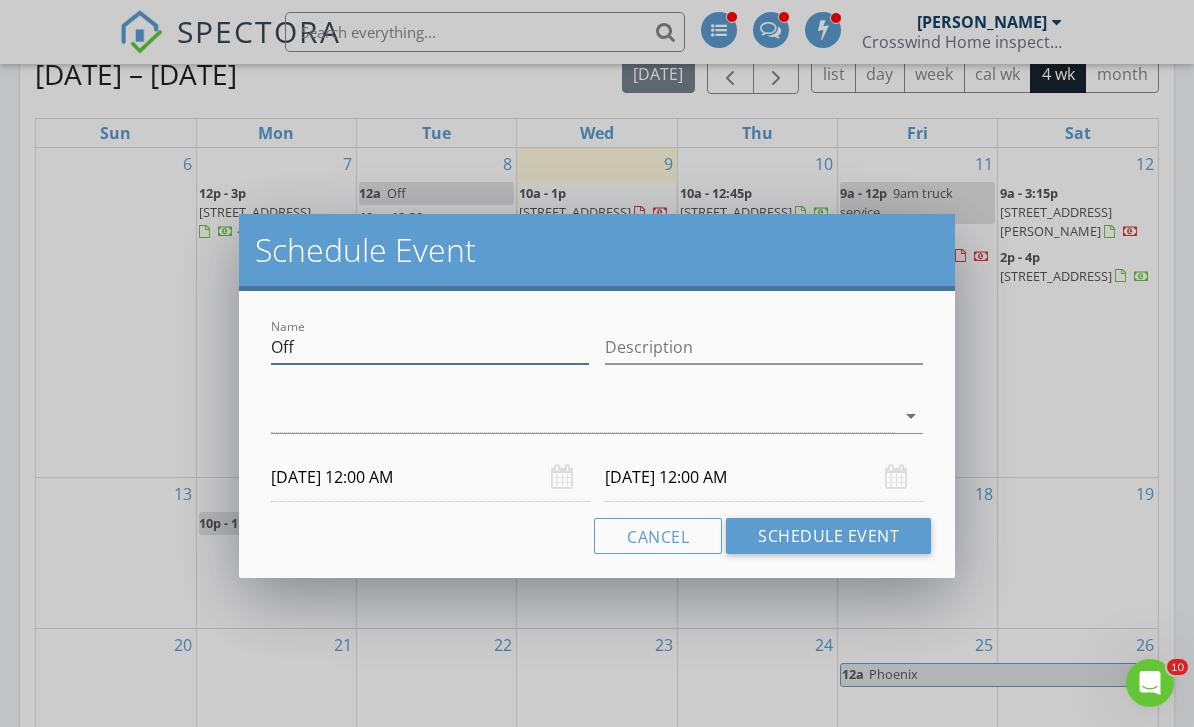 click on "Off" at bounding box center [430, 347] 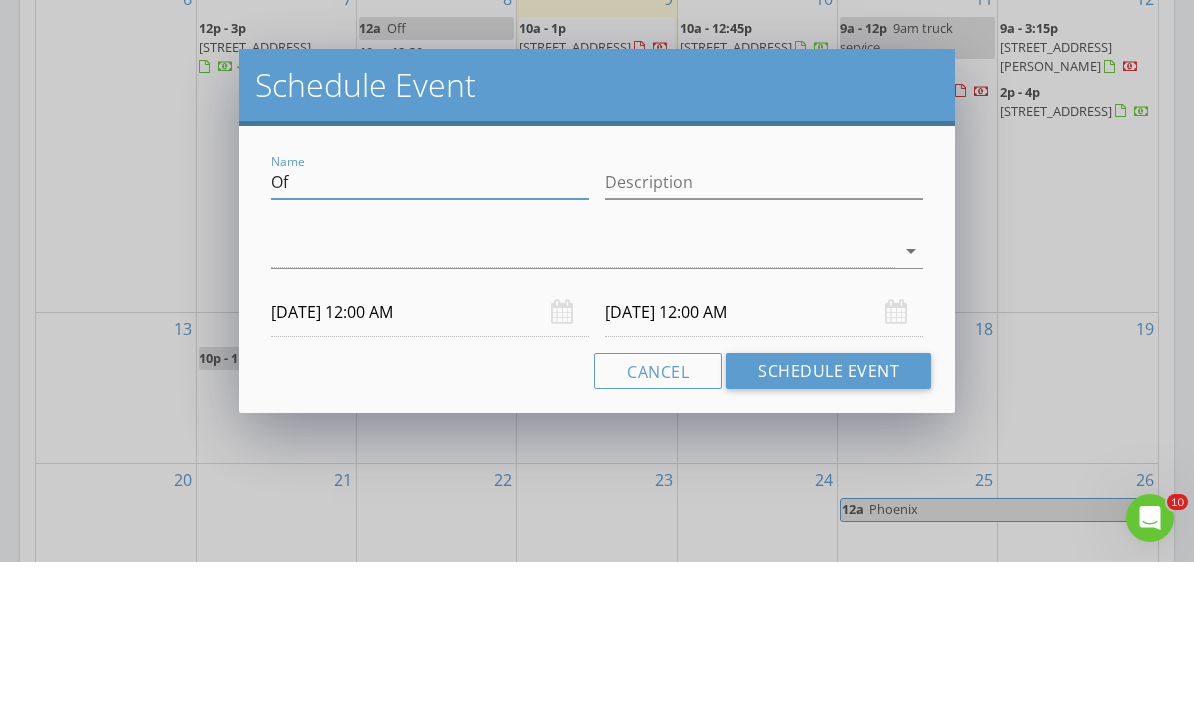 type on "O" 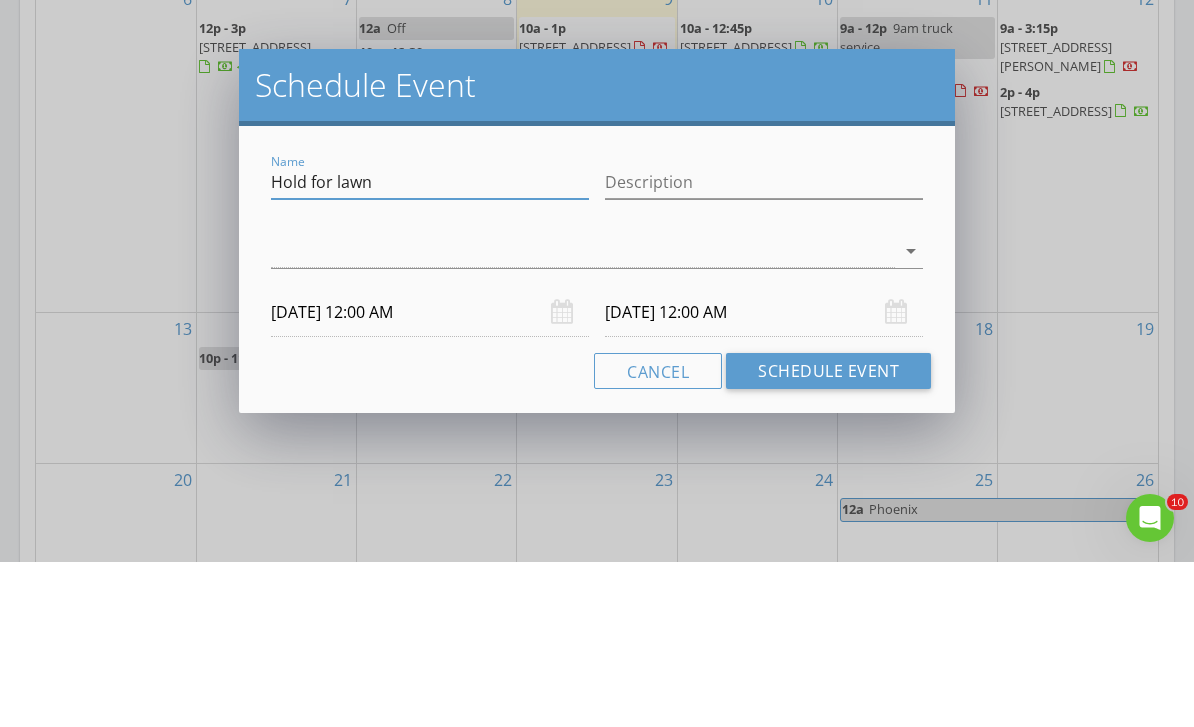 type on "Hold for lawn" 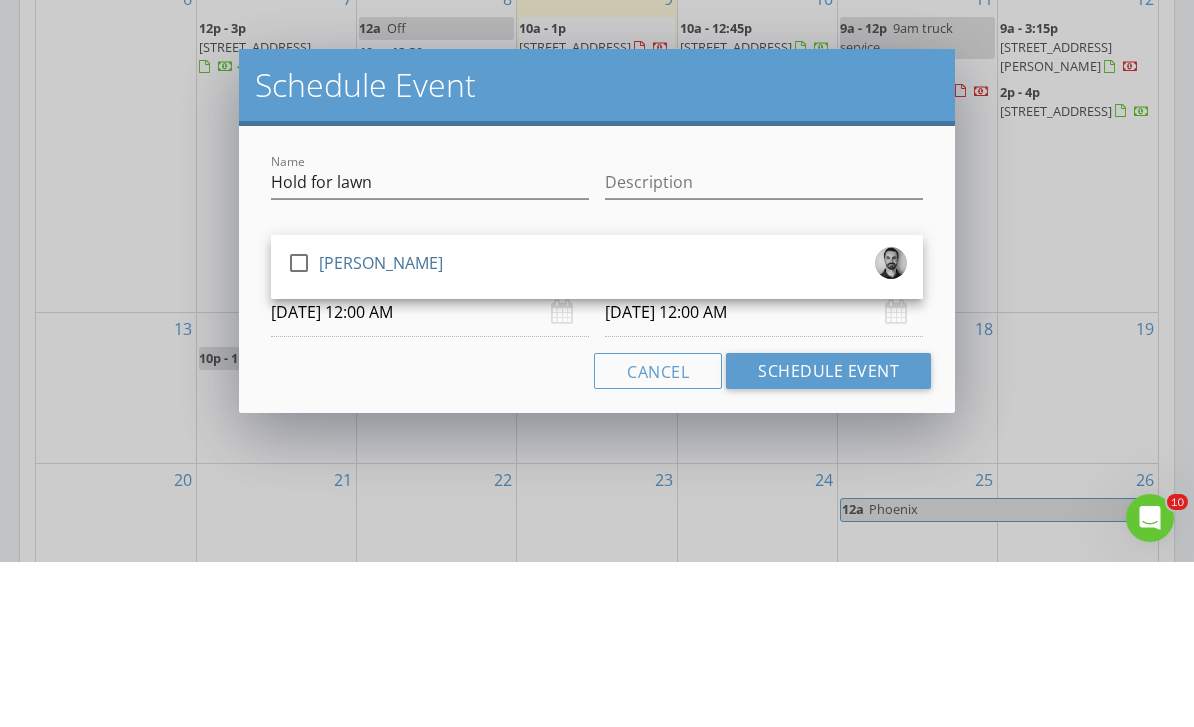 scroll, scrollTop: 1108, scrollLeft: 0, axis: vertical 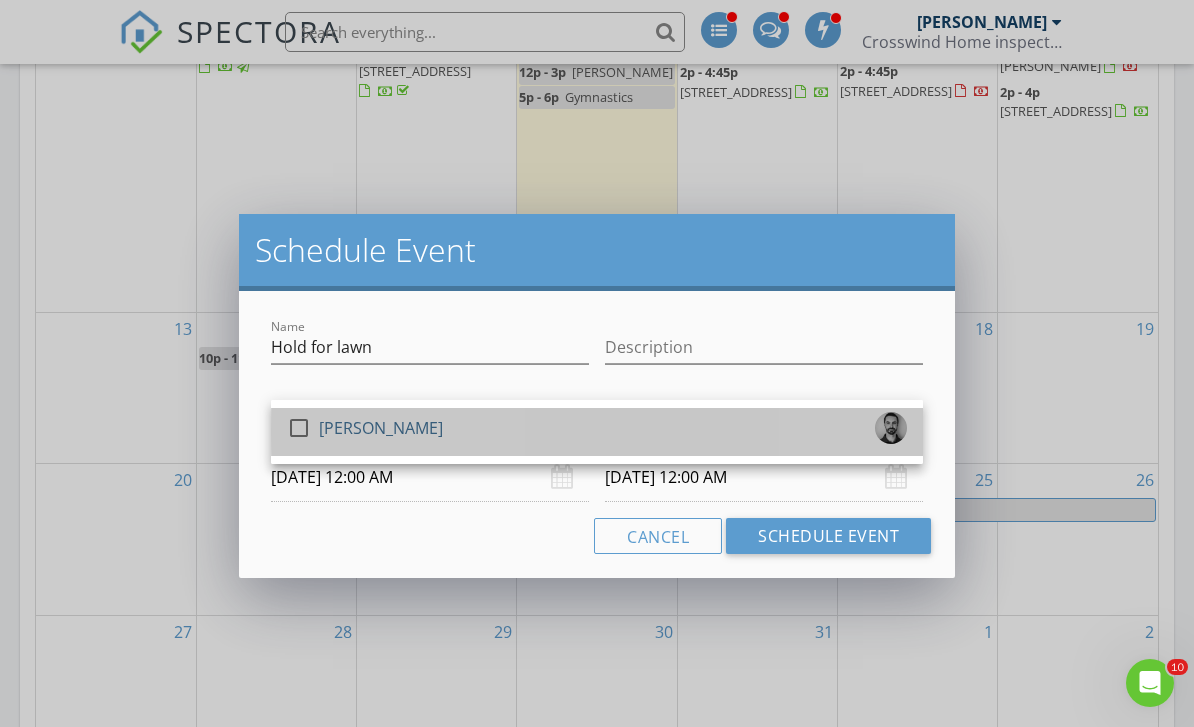 click at bounding box center (299, 428) 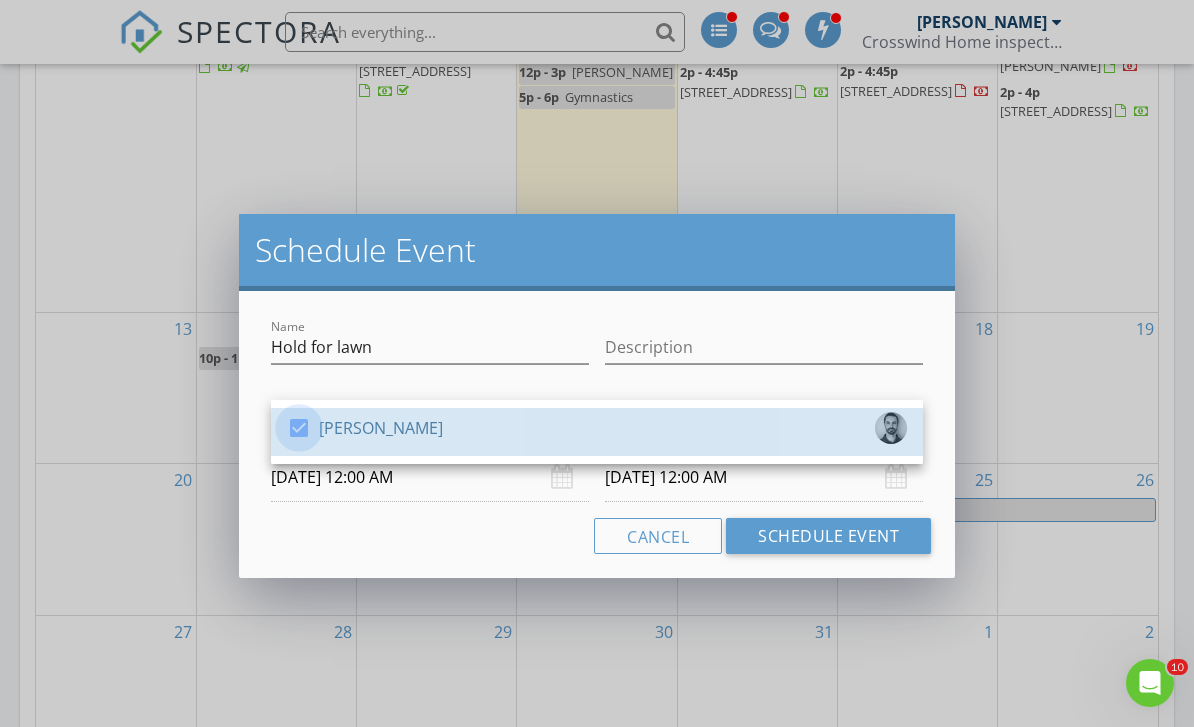 click on "07/15/2025 12:00 AM" at bounding box center (430, 477) 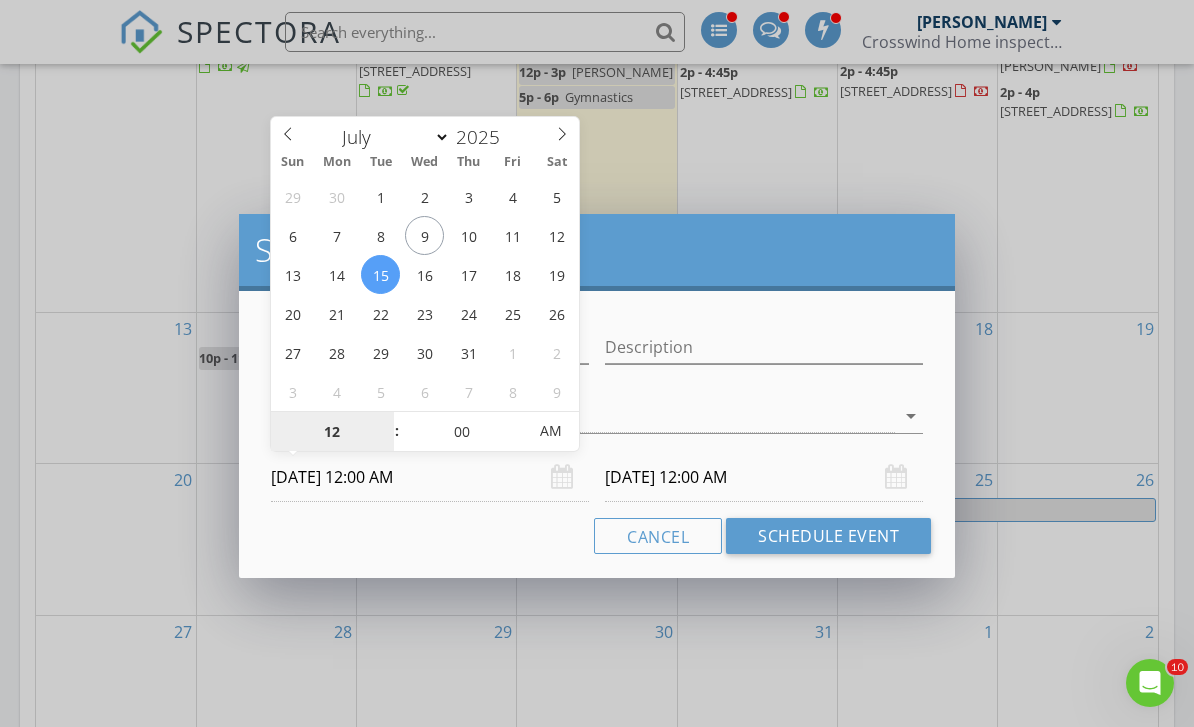 click on "12" at bounding box center (332, 432) 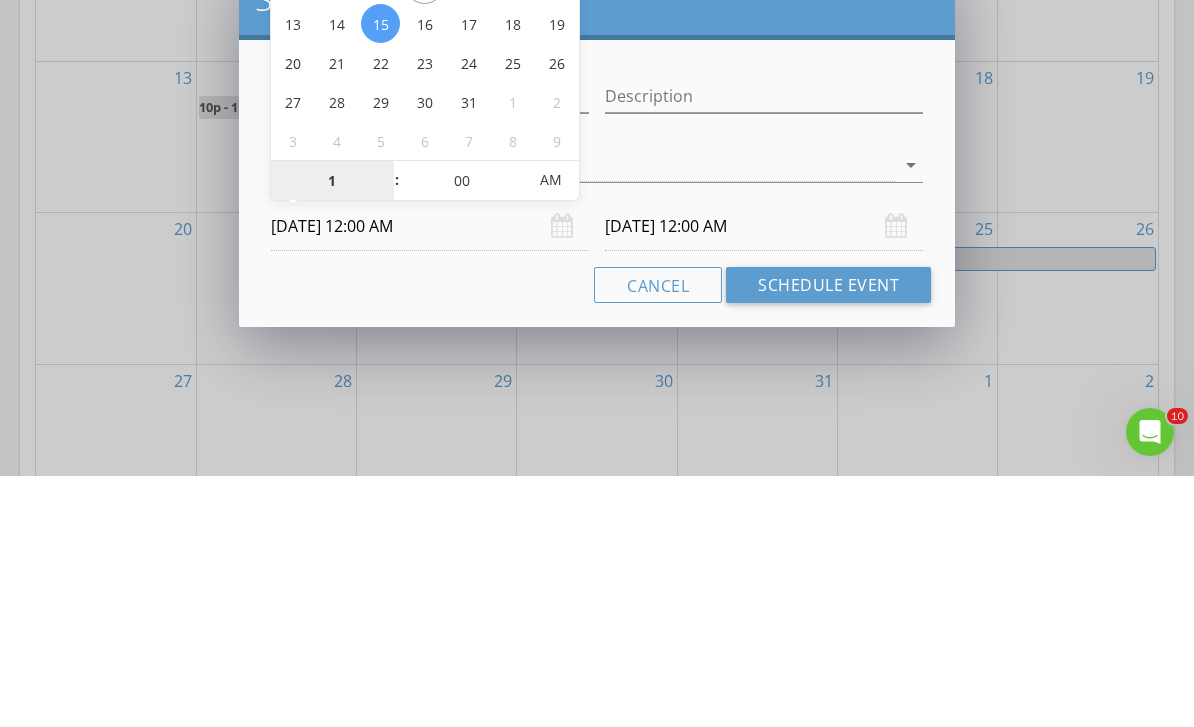 type on "10" 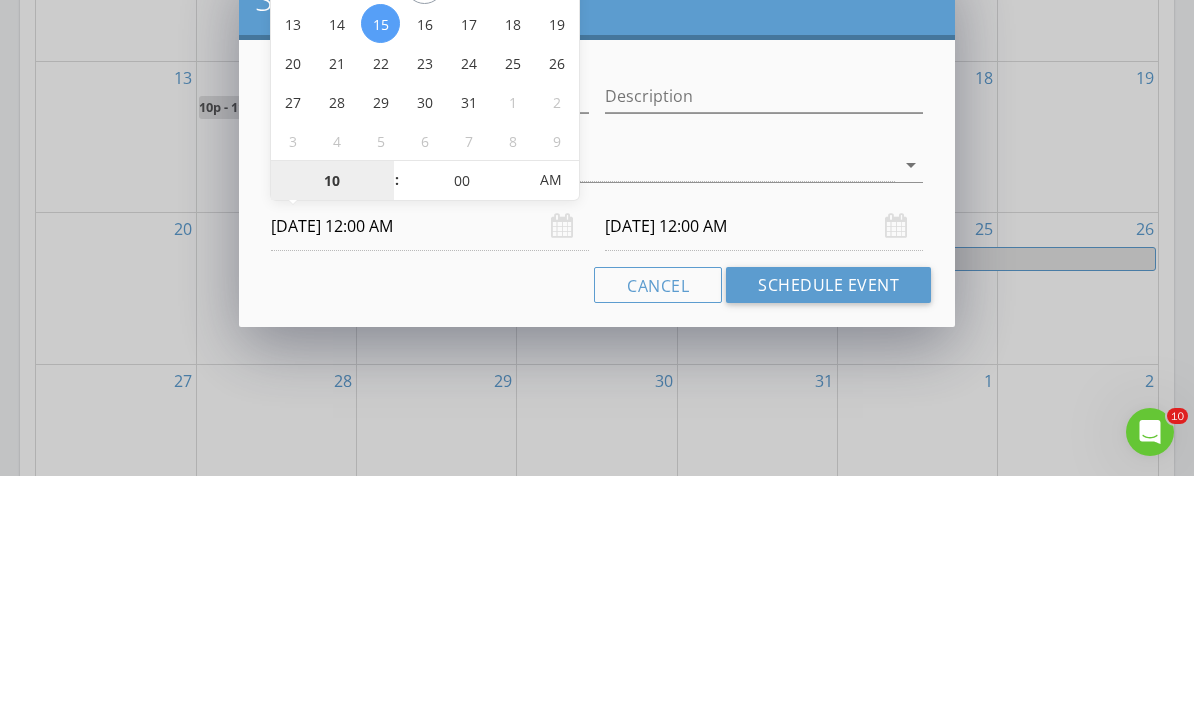 click on "AM" at bounding box center [550, 431] 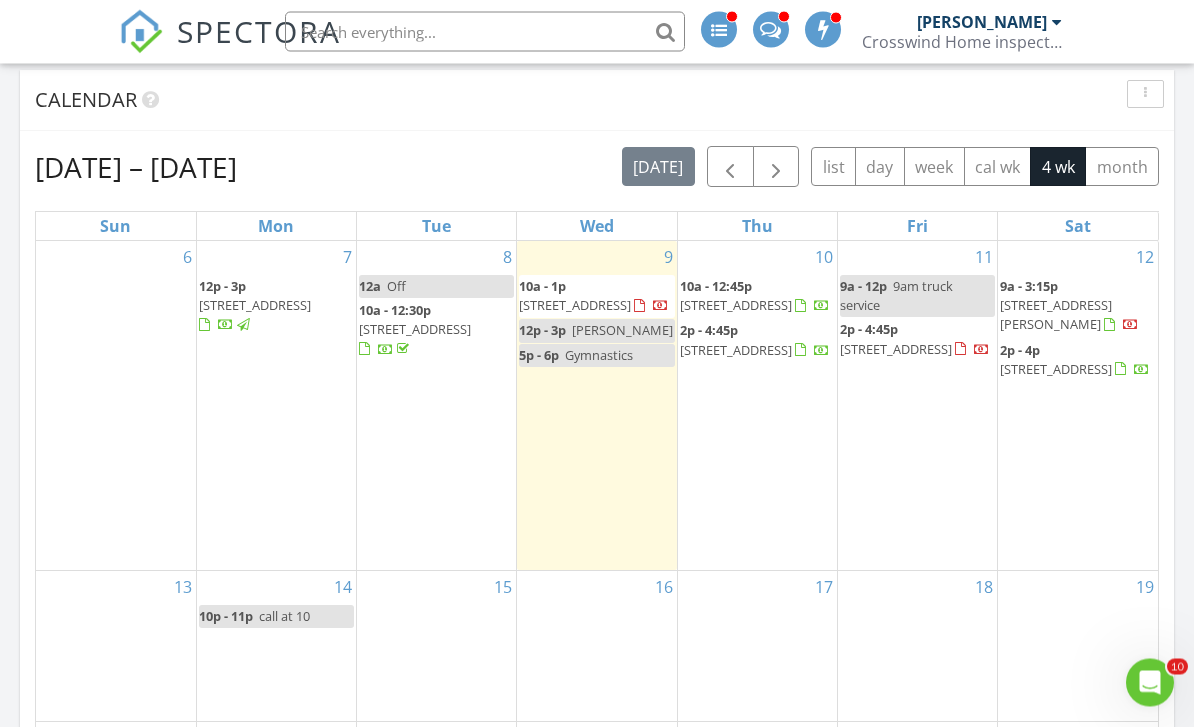 scroll, scrollTop: 850, scrollLeft: 0, axis: vertical 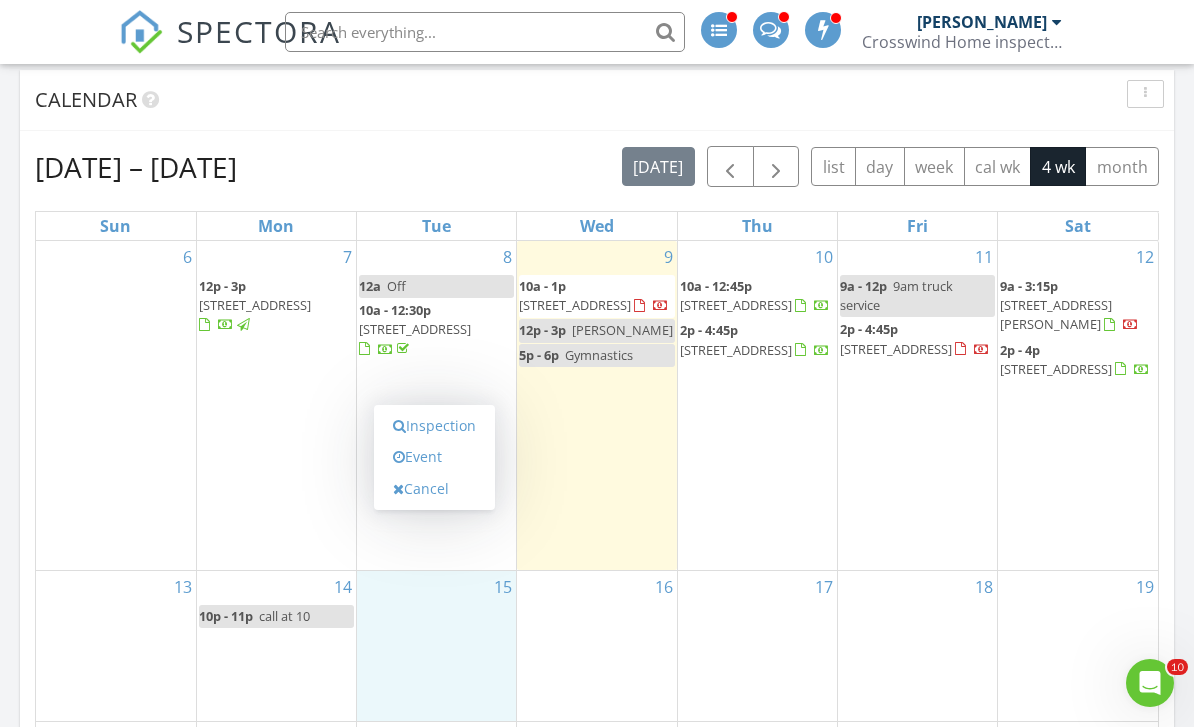 click on "Event" at bounding box center [434, 457] 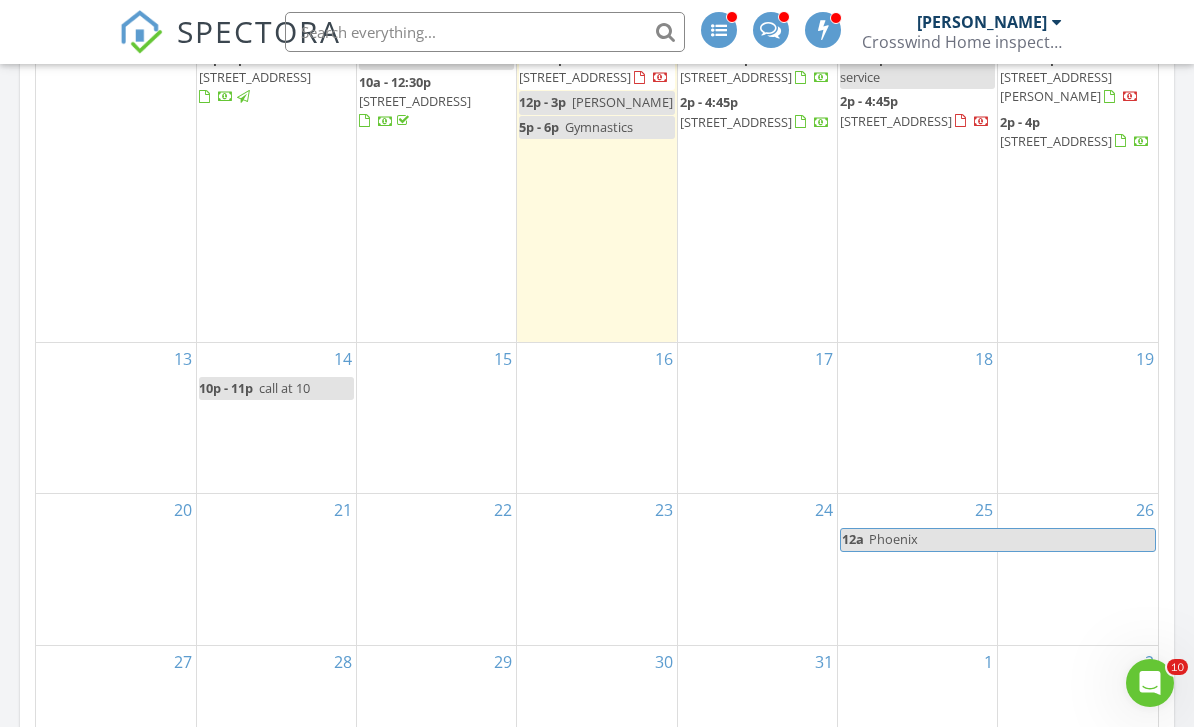 scroll, scrollTop: 1082, scrollLeft: 0, axis: vertical 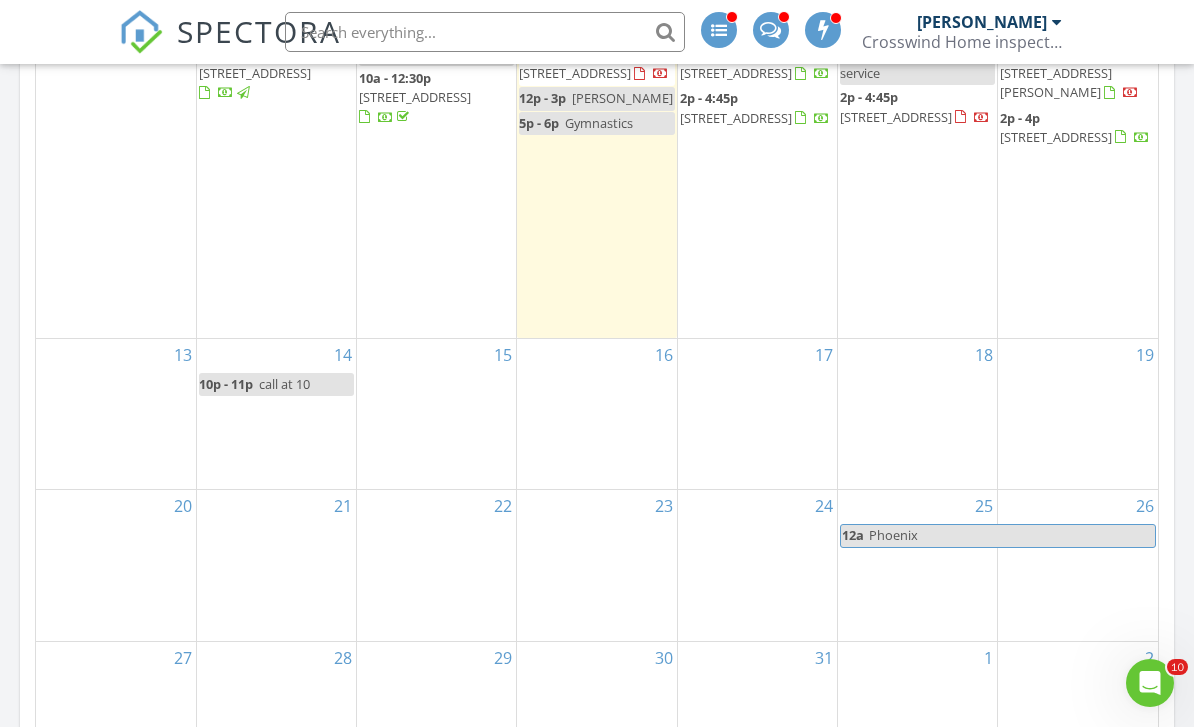 click on "15" at bounding box center (436, 414) 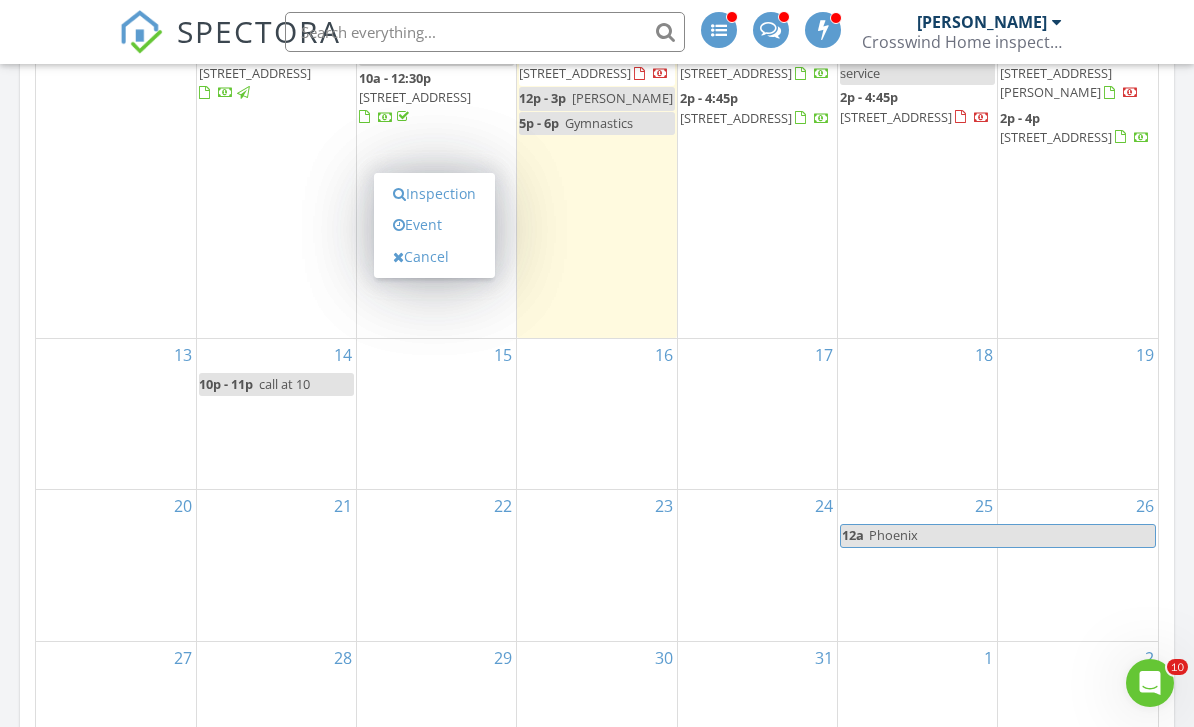 click on "Event" at bounding box center (434, 225) 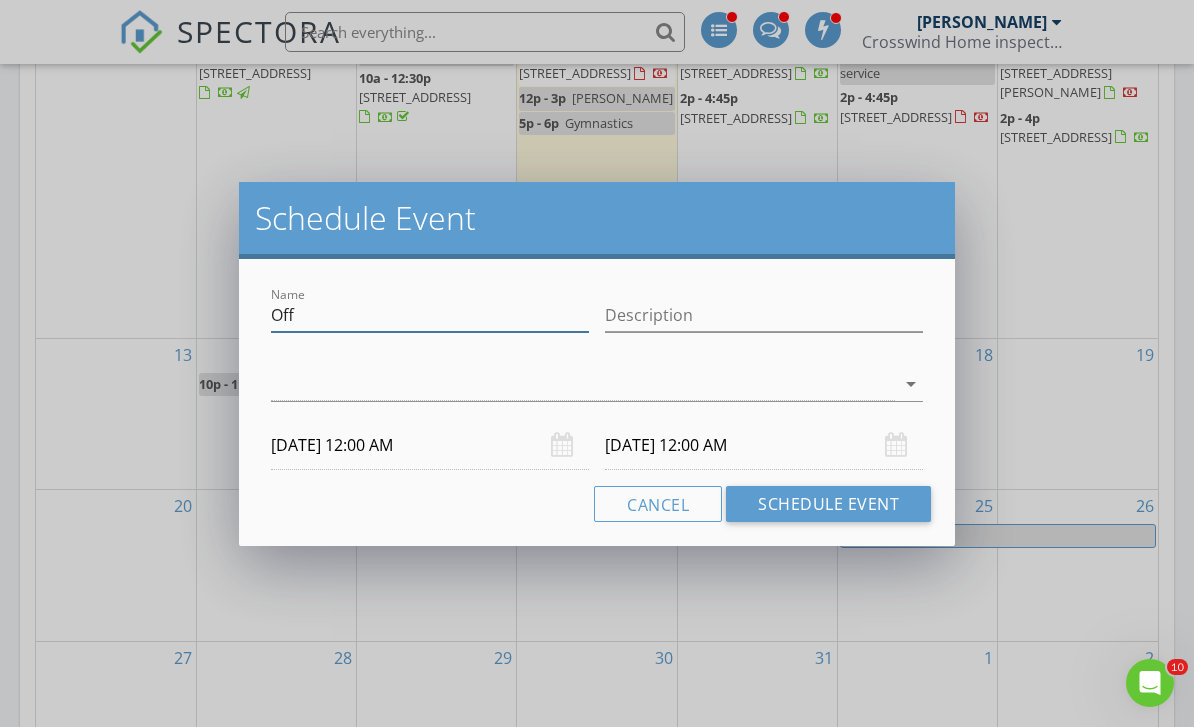 click on "Off" at bounding box center (430, 315) 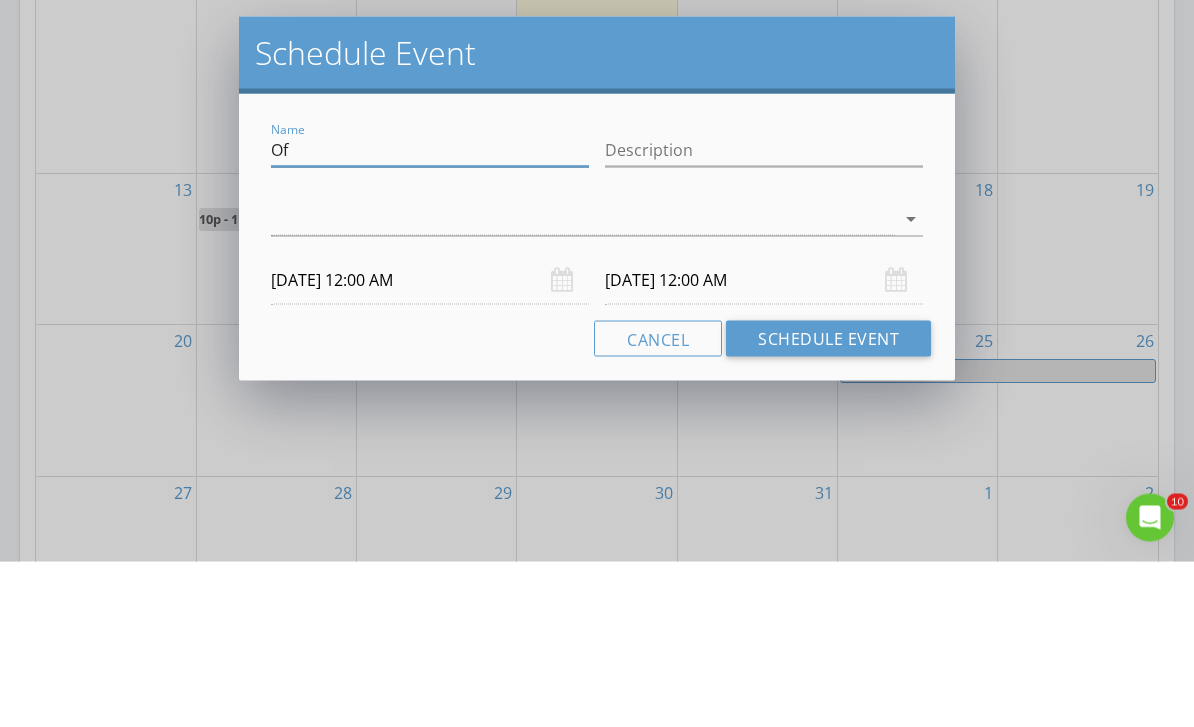 type on "O" 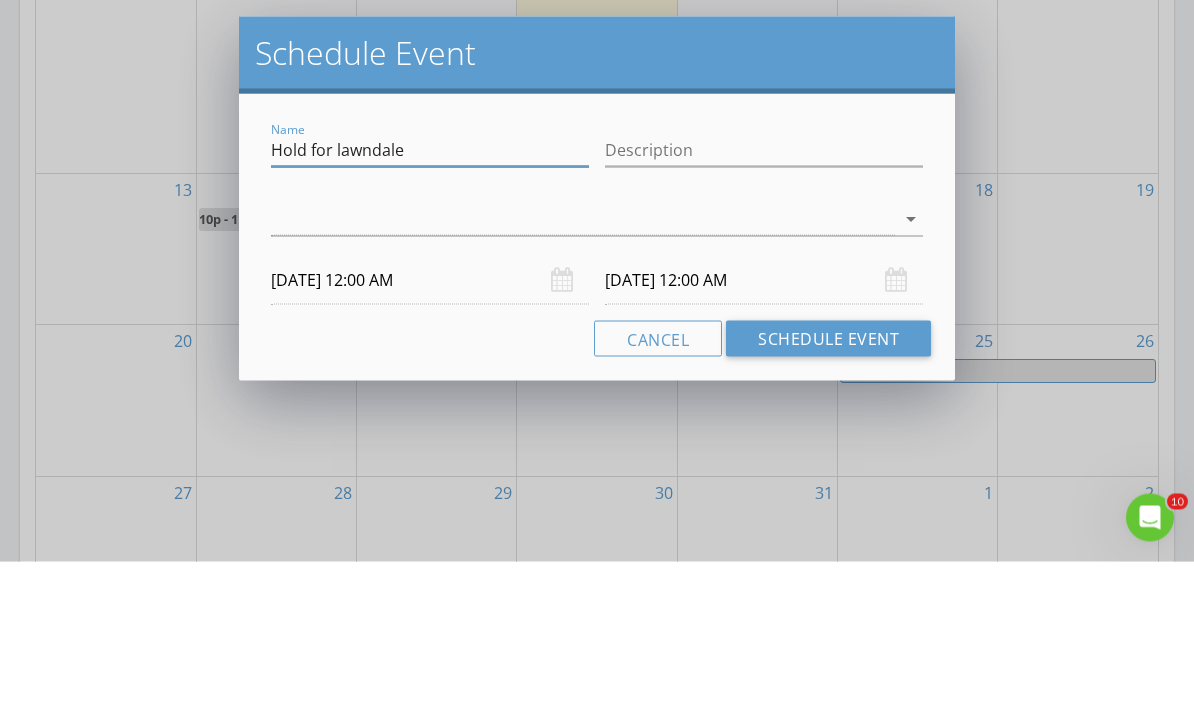 type on "Hold for lawndale" 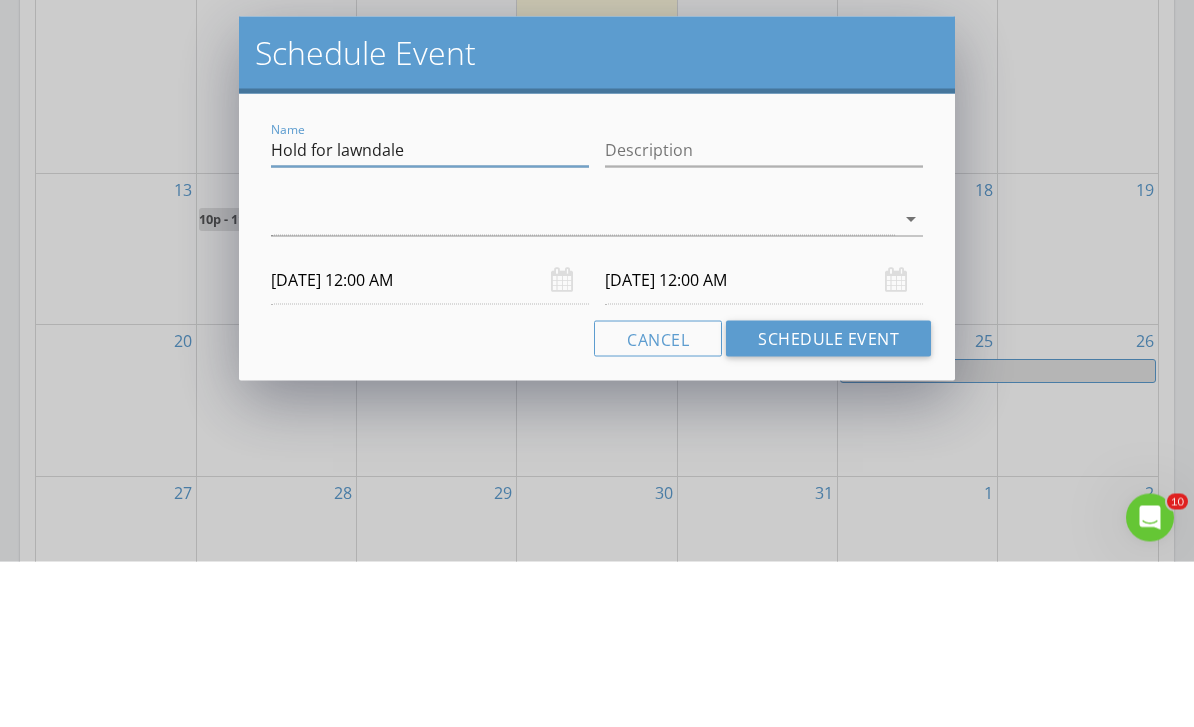 click at bounding box center [583, 384] 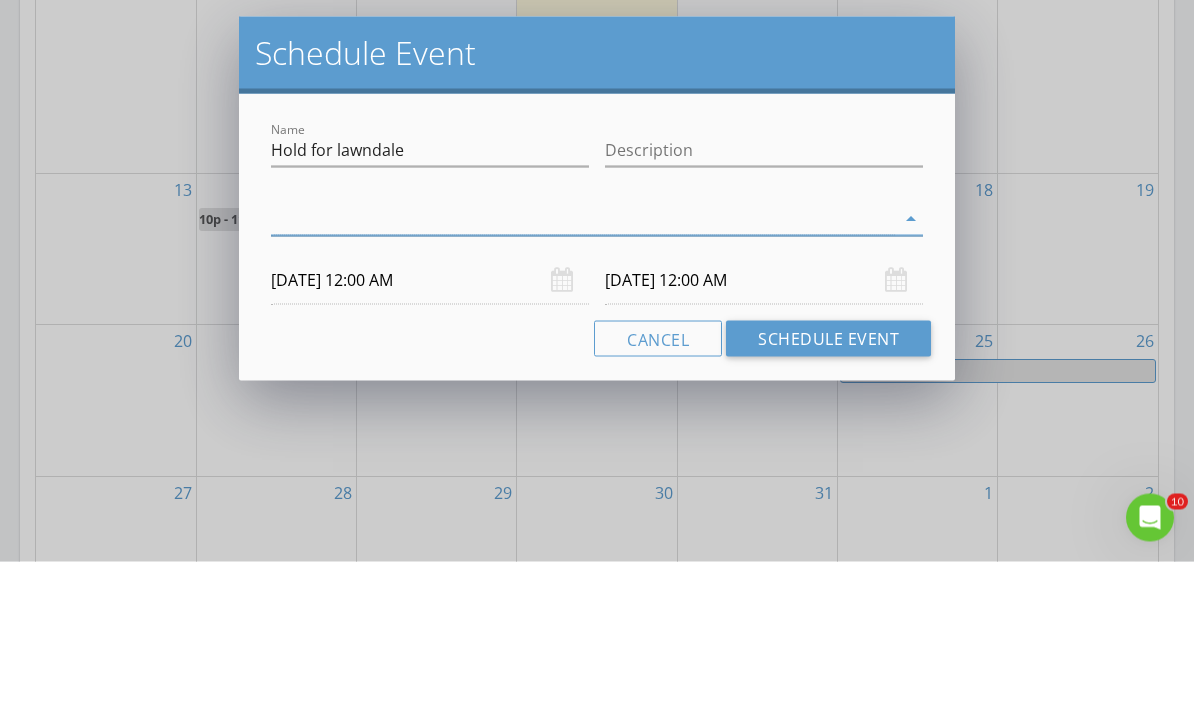 scroll, scrollTop: 1247, scrollLeft: 0, axis: vertical 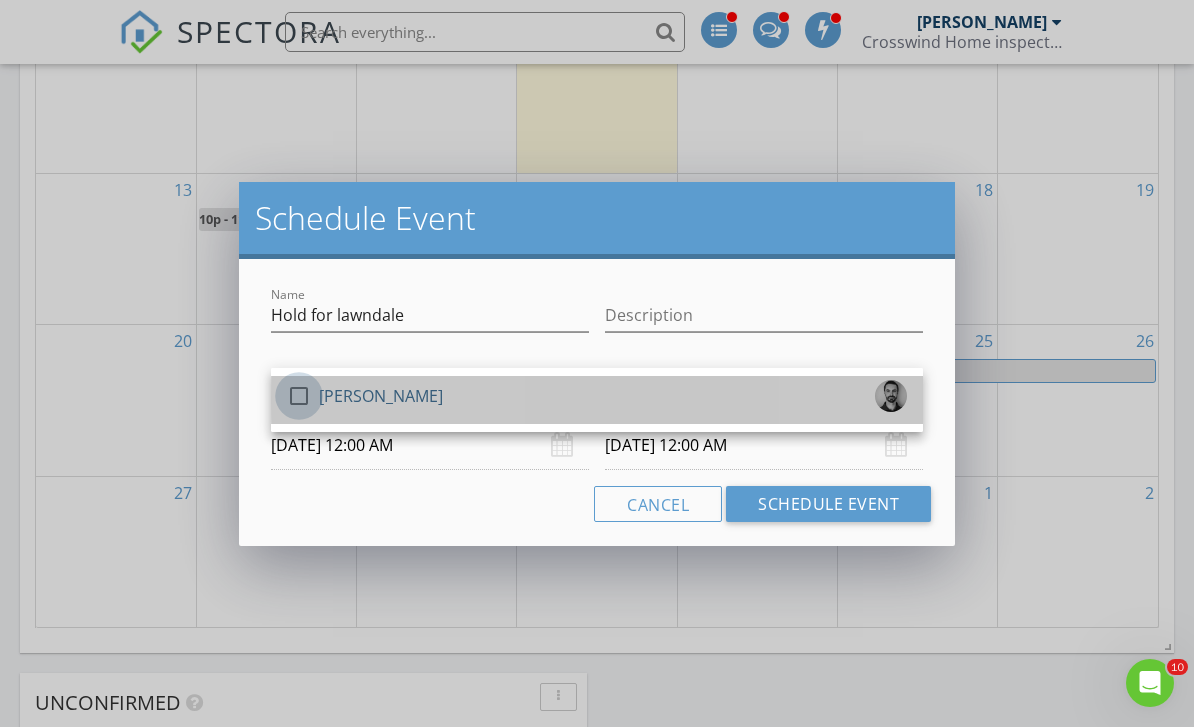click at bounding box center [299, 396] 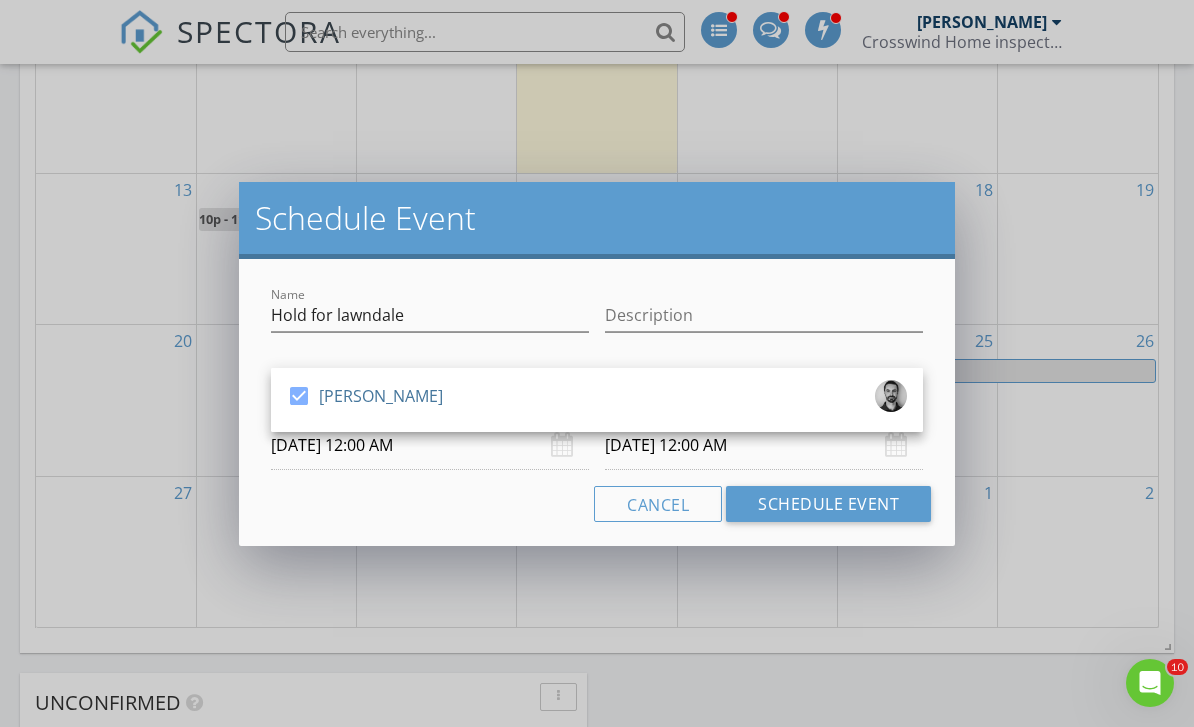 click on "07/15/2025 12:00 AM" at bounding box center [430, 445] 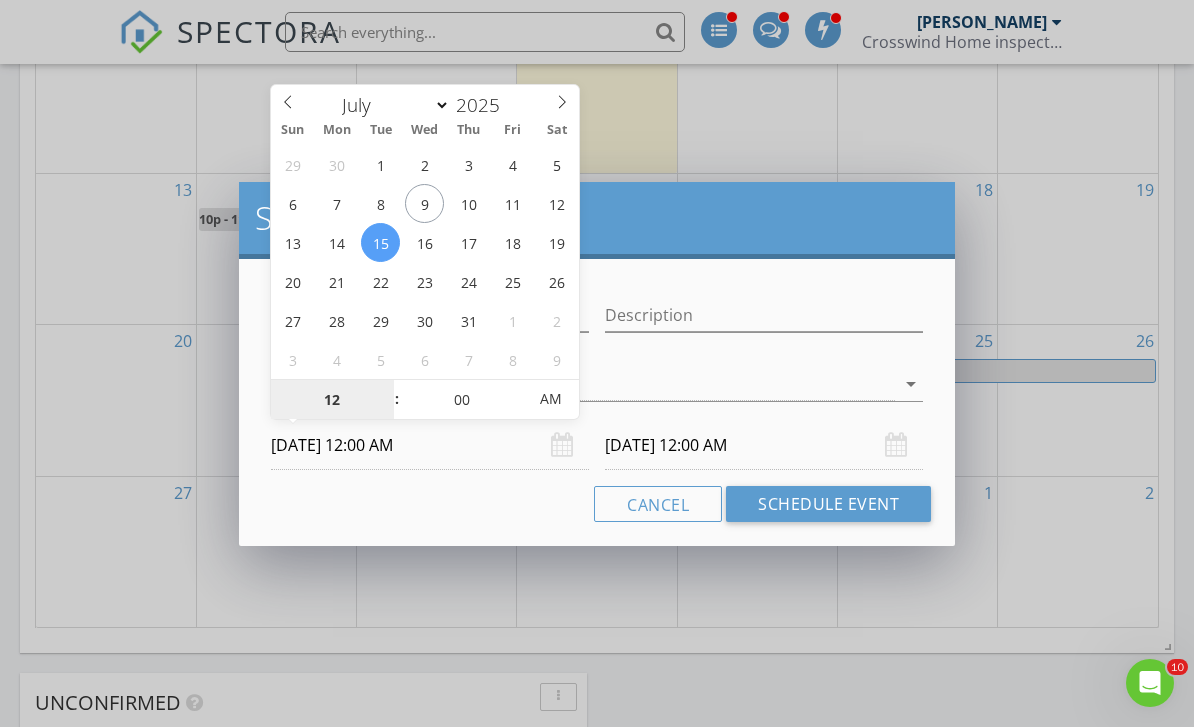 click on "12" at bounding box center (332, 400) 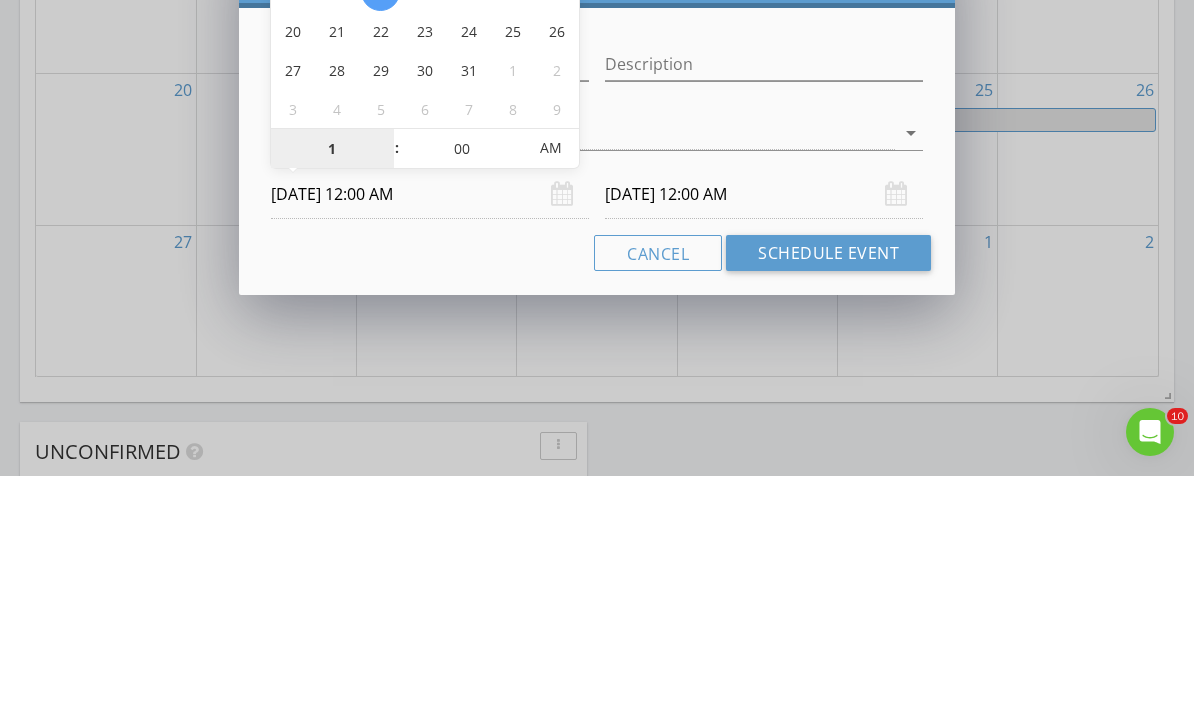 type on "10" 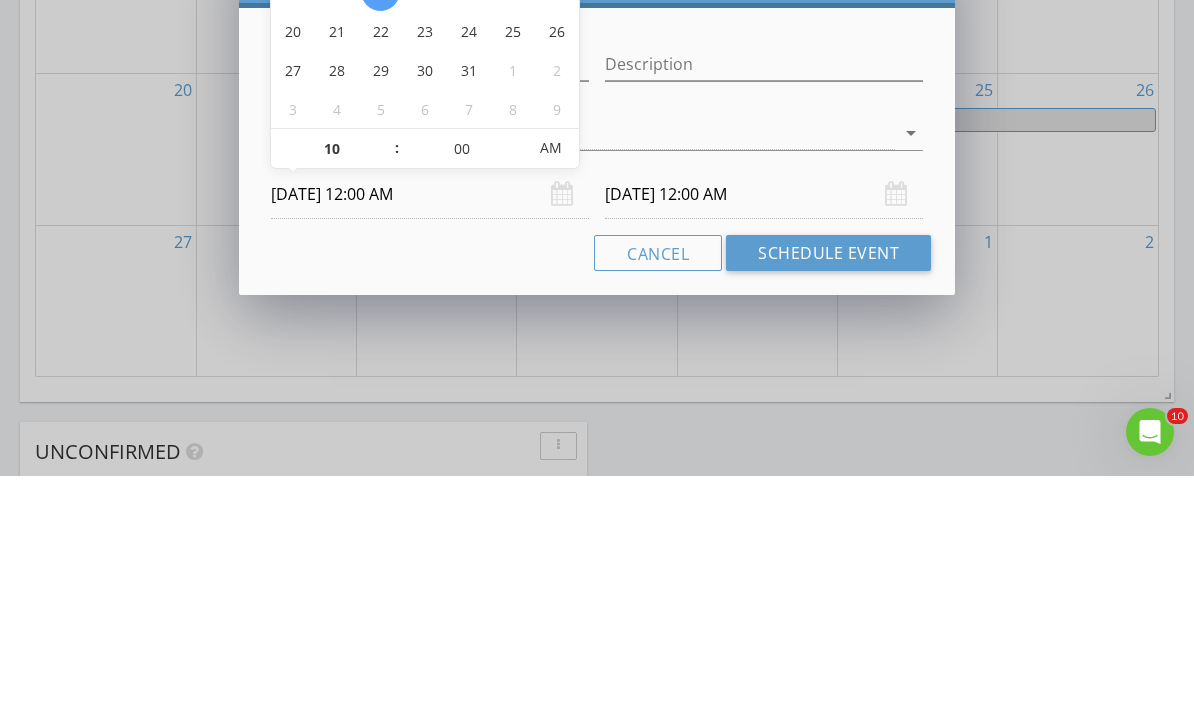 click on "Cancel   Schedule Event" at bounding box center [597, 504] 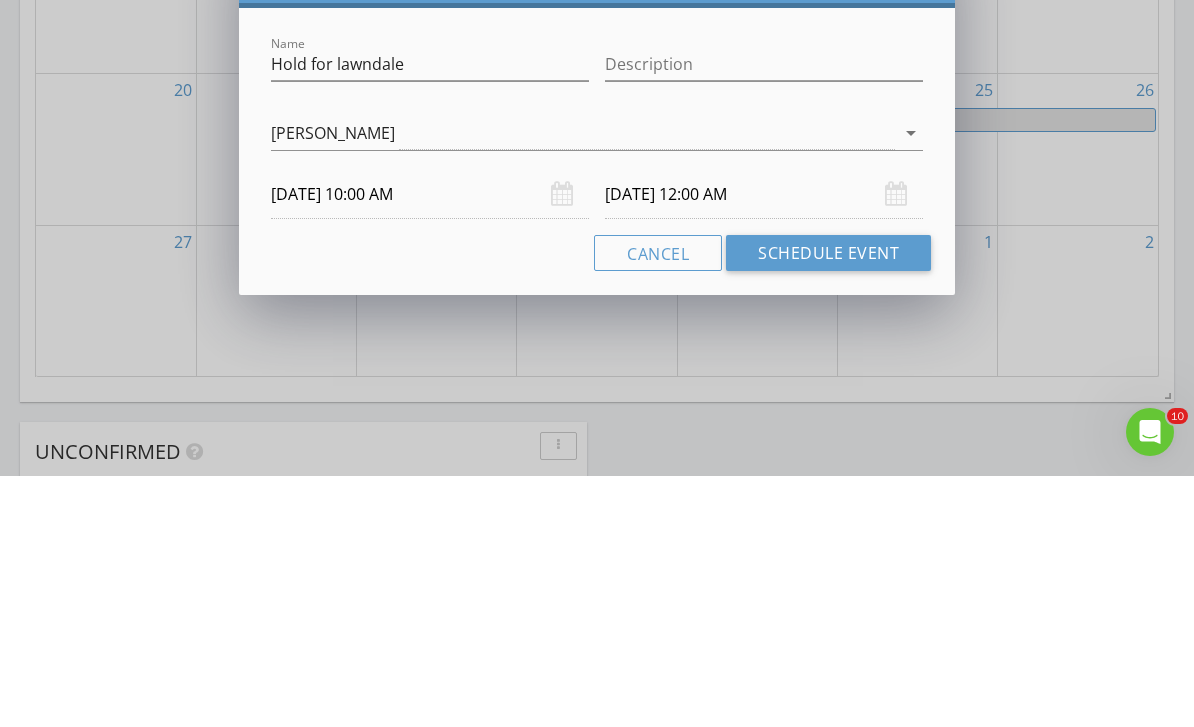 scroll, scrollTop: 1498, scrollLeft: 0, axis: vertical 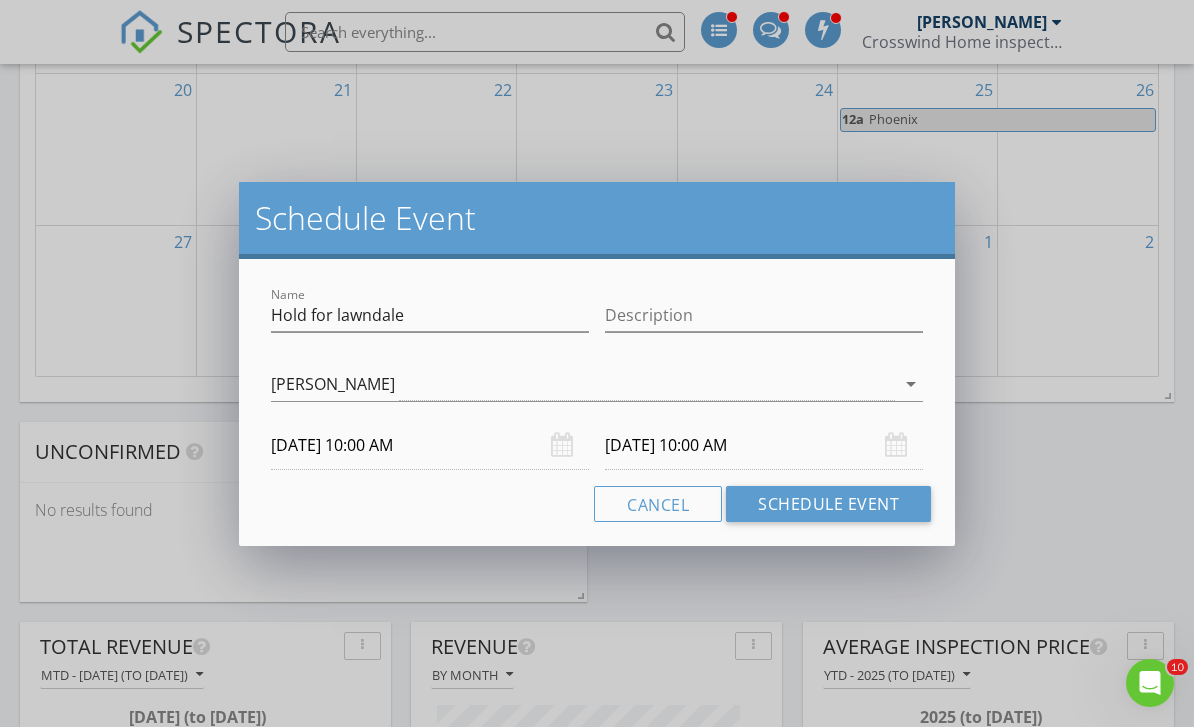 click on "07/16/2025 10:00 AM" at bounding box center (764, 445) 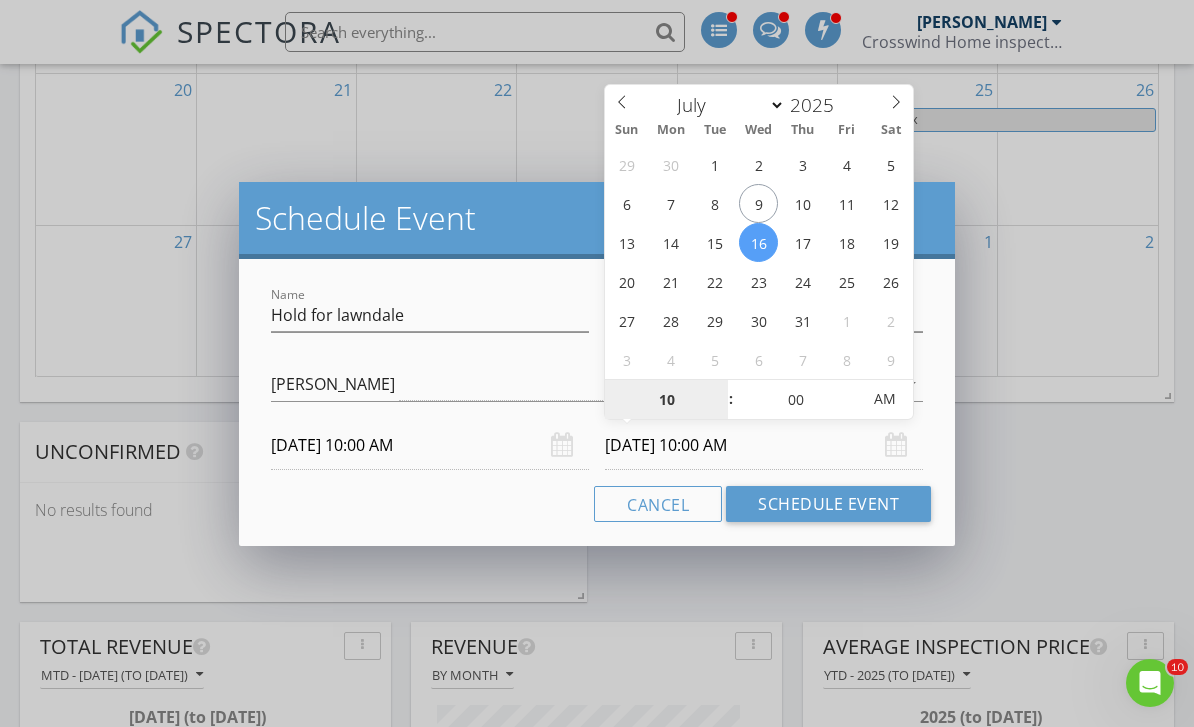 type on "07/15/2025 10:00 AM" 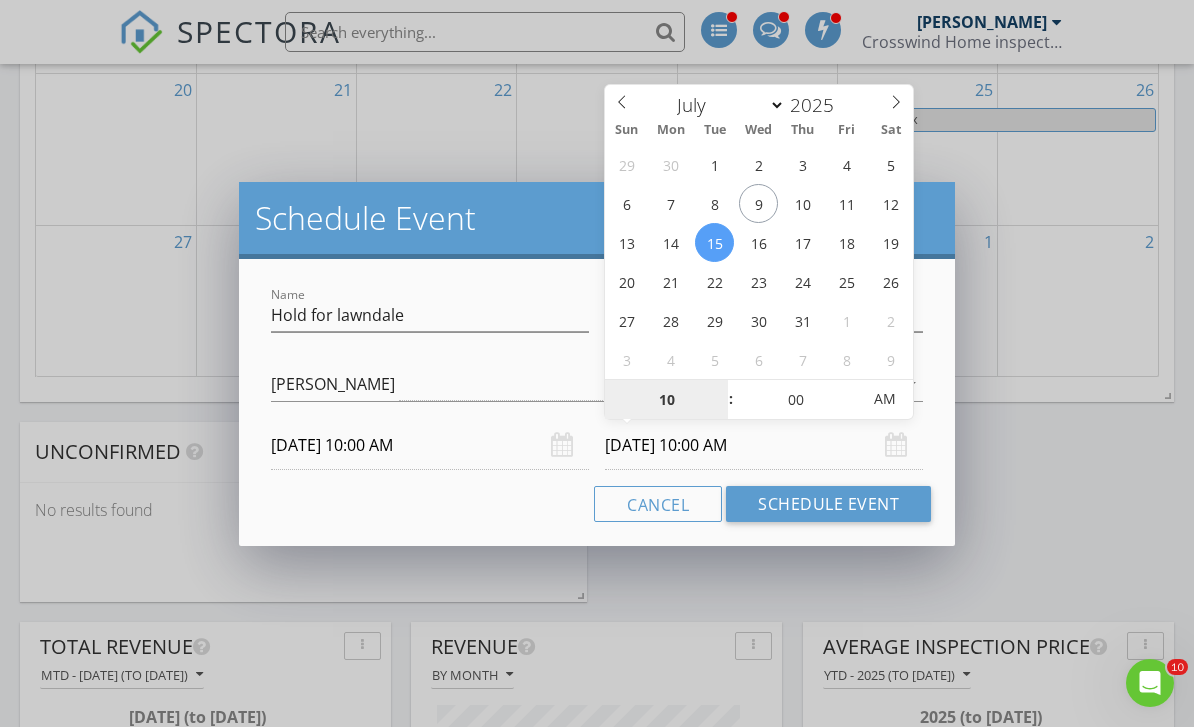 click on "10" at bounding box center (666, 400) 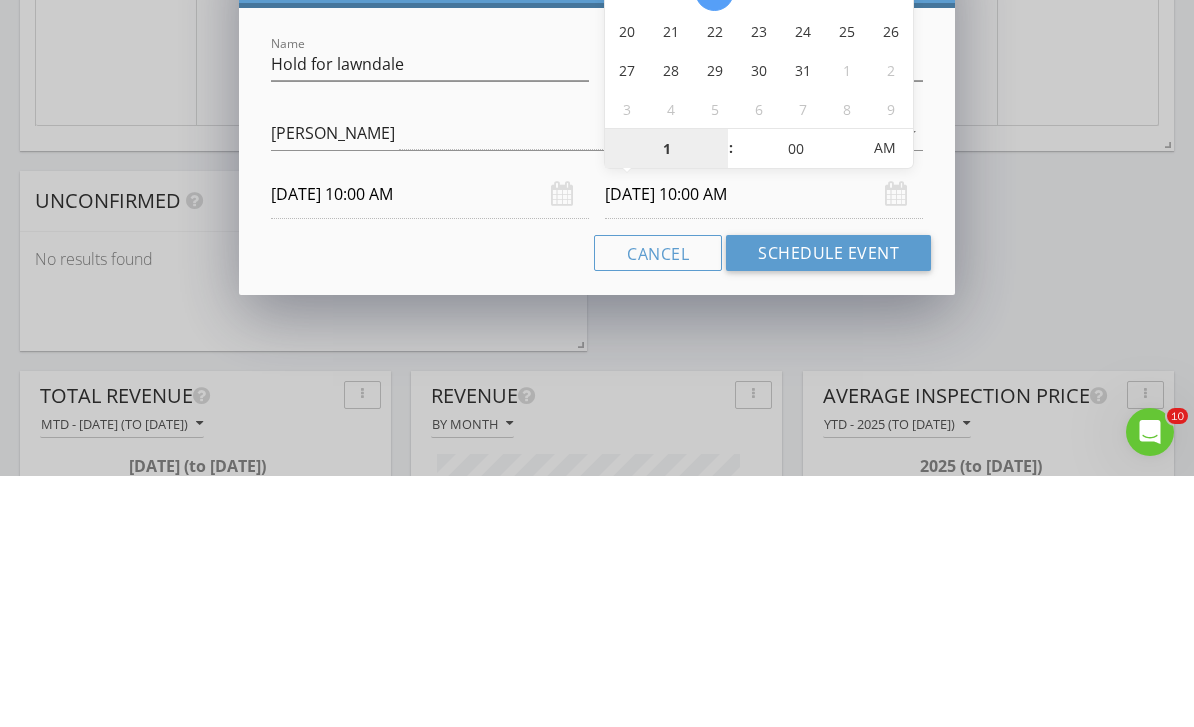 type on "01" 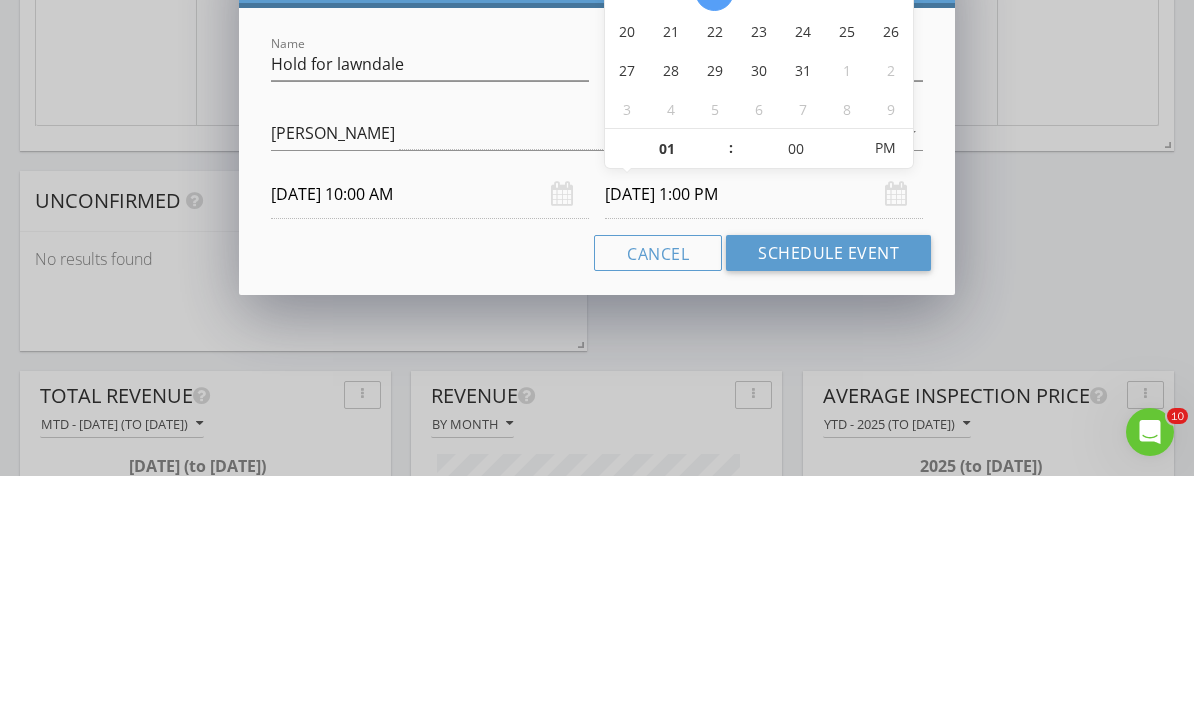 click on "Cancel   Schedule Event" at bounding box center [597, 504] 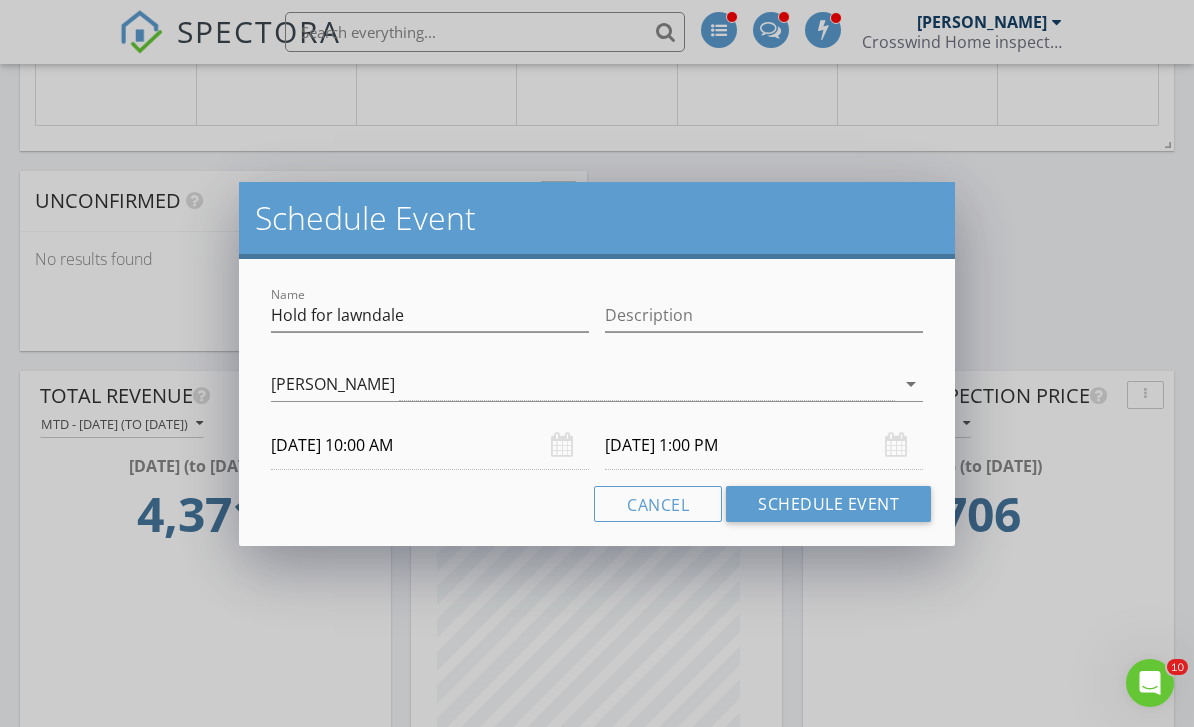 click on "Schedule Event" at bounding box center (828, 504) 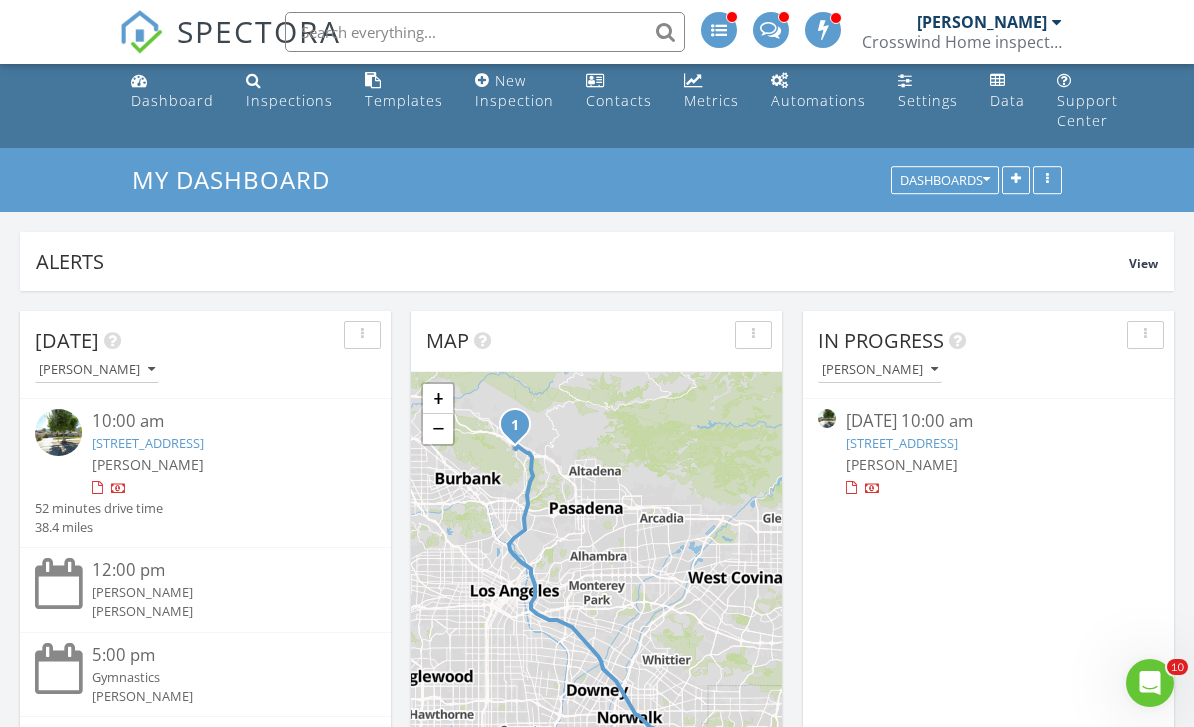 scroll, scrollTop: 0, scrollLeft: 0, axis: both 